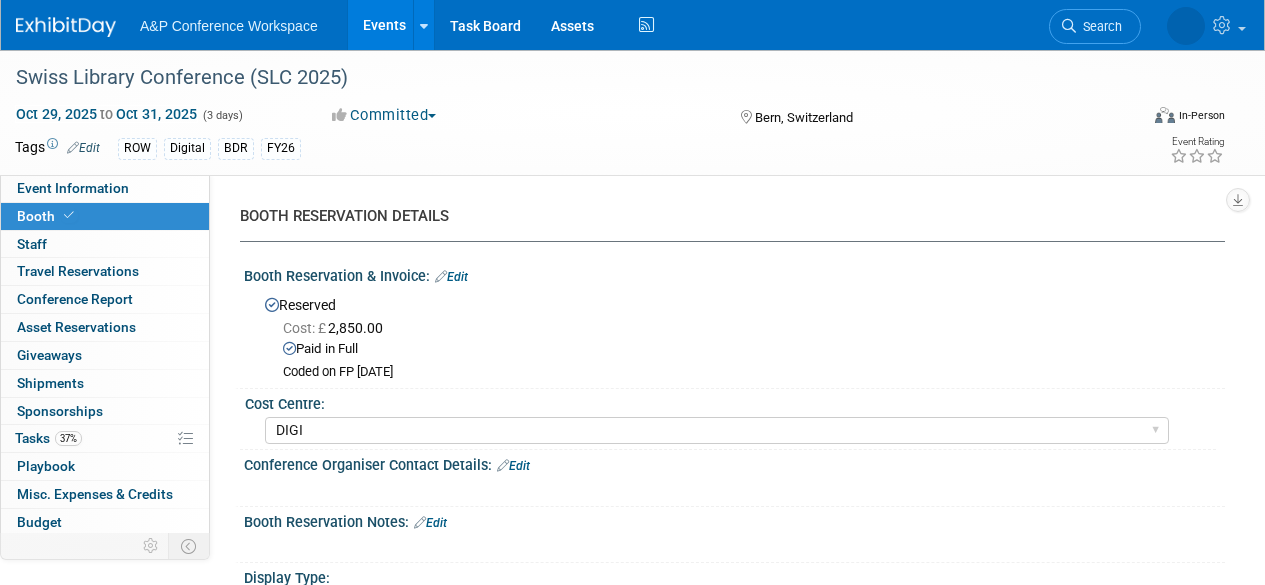 select on "DIGI" 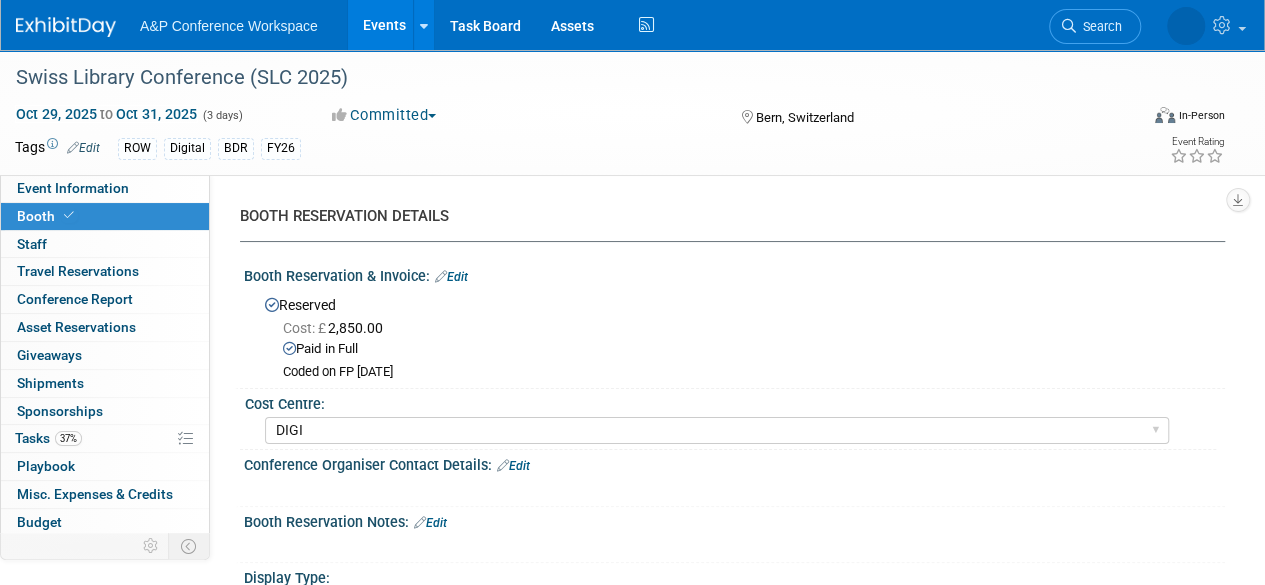 scroll, scrollTop: 0, scrollLeft: 0, axis: both 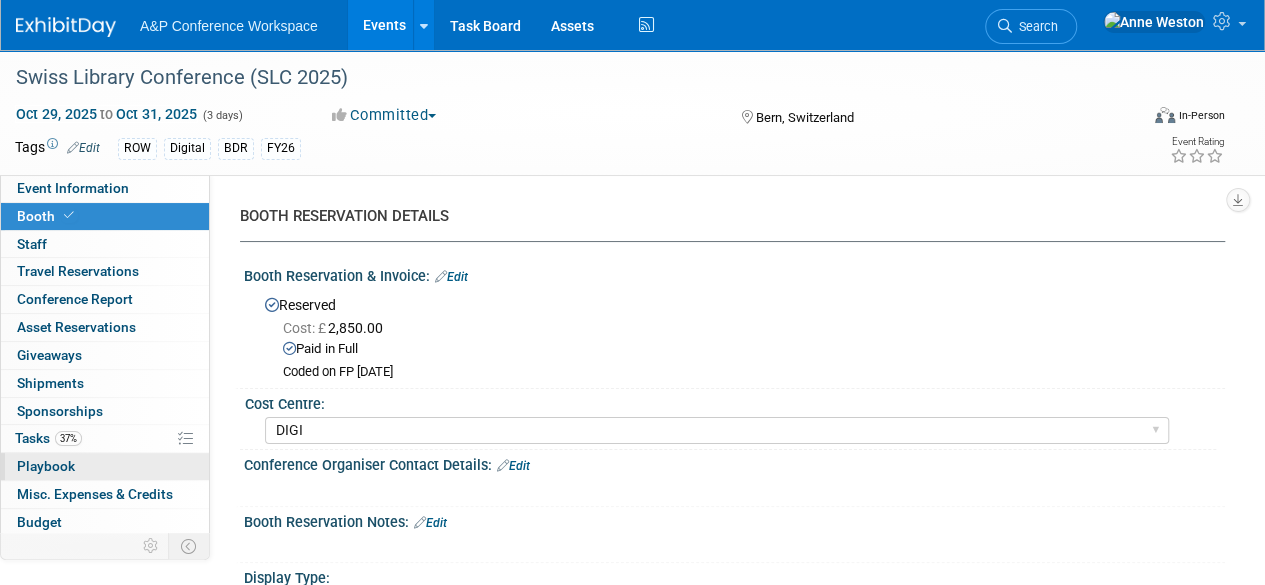 click on "0
Playbook 0" at bounding box center [105, 466] 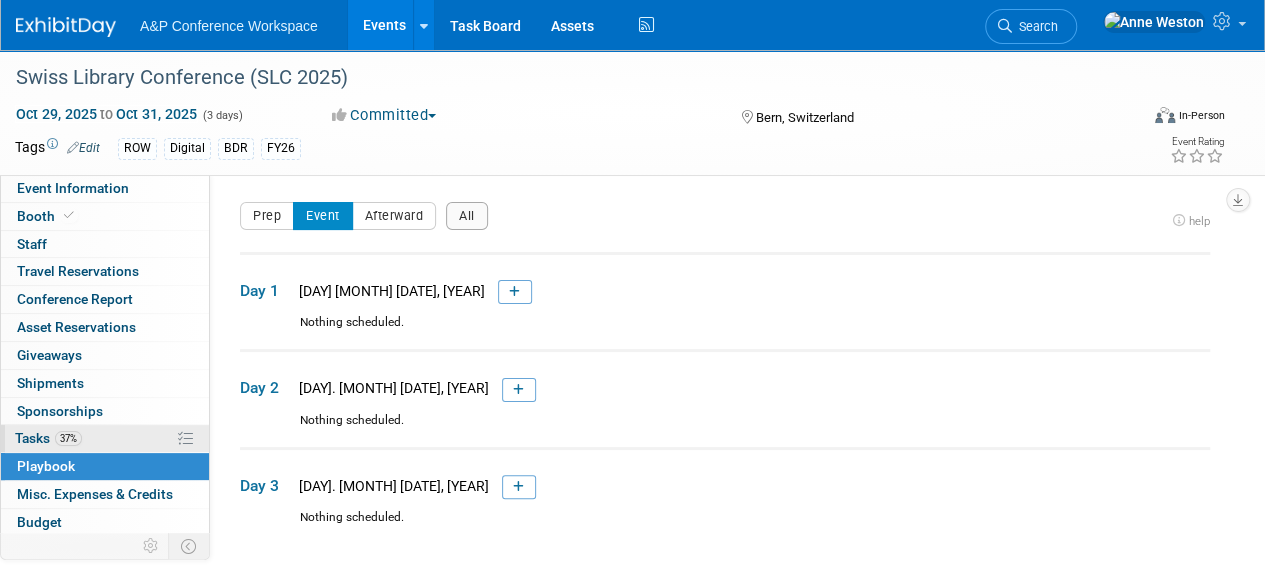 click on "37%" at bounding box center (68, 438) 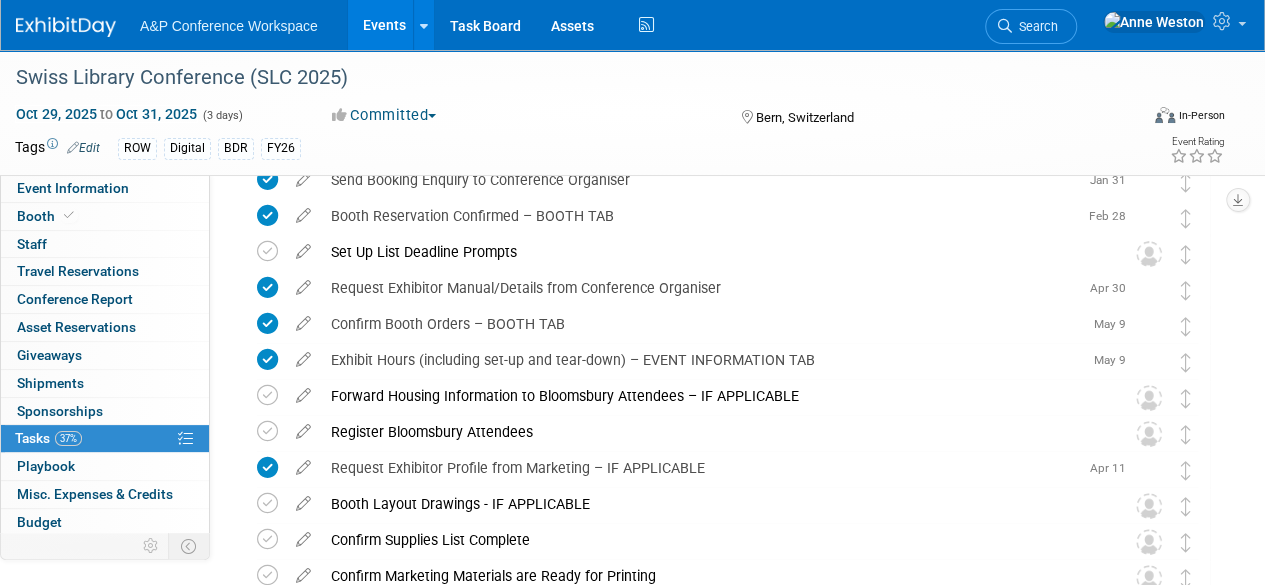 scroll, scrollTop: 200, scrollLeft: 0, axis: vertical 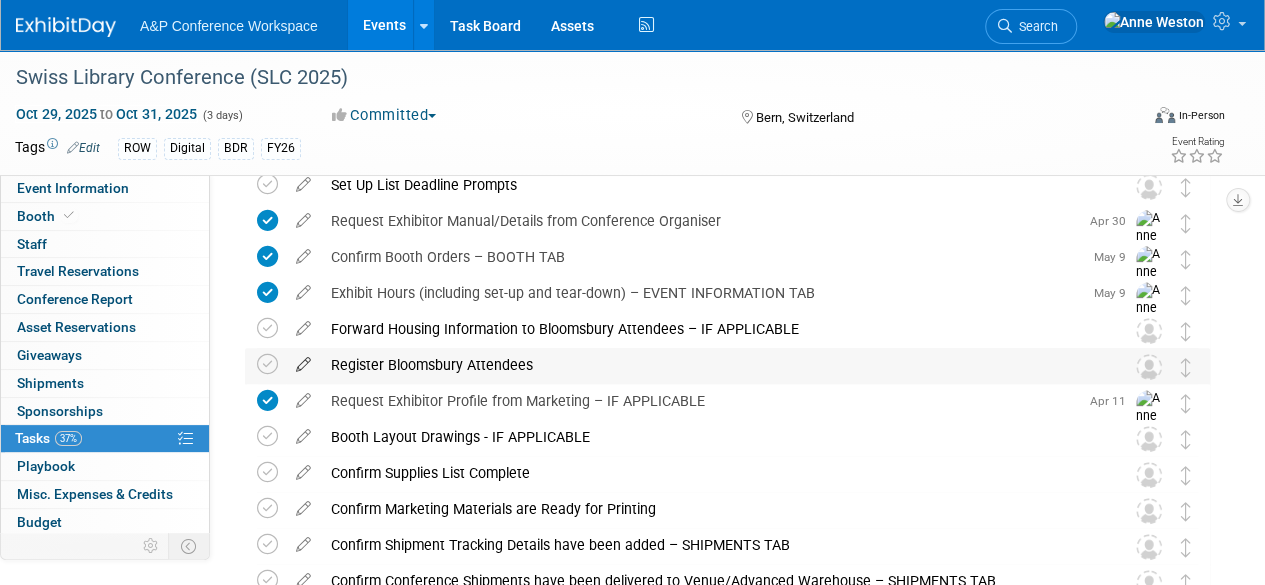 click at bounding box center [303, 360] 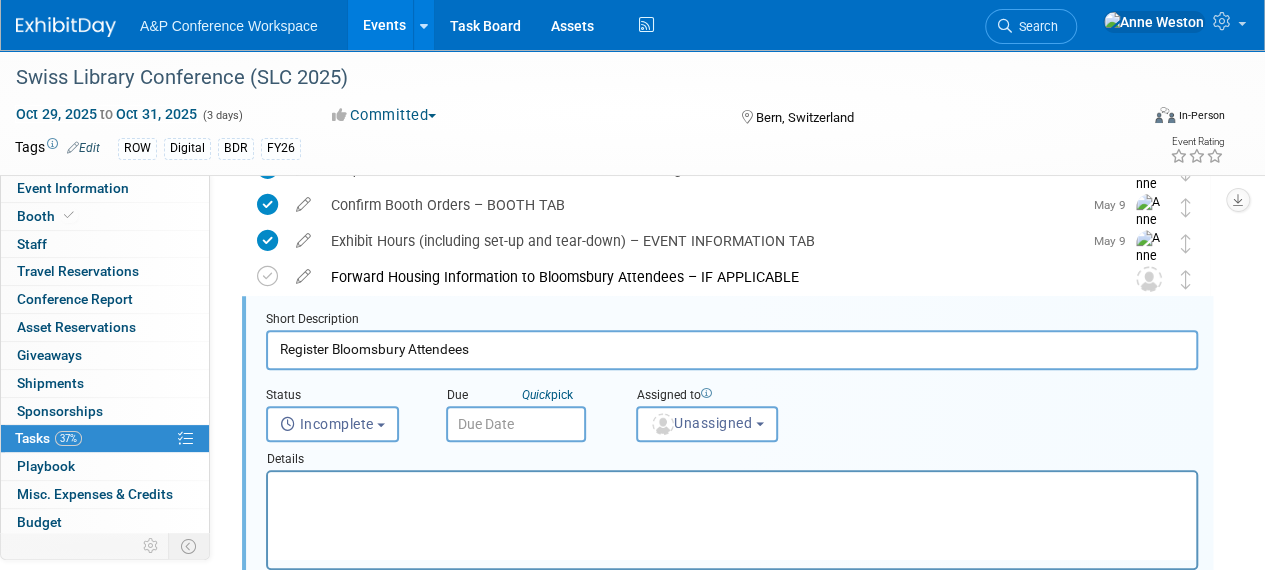 scroll, scrollTop: 254, scrollLeft: 0, axis: vertical 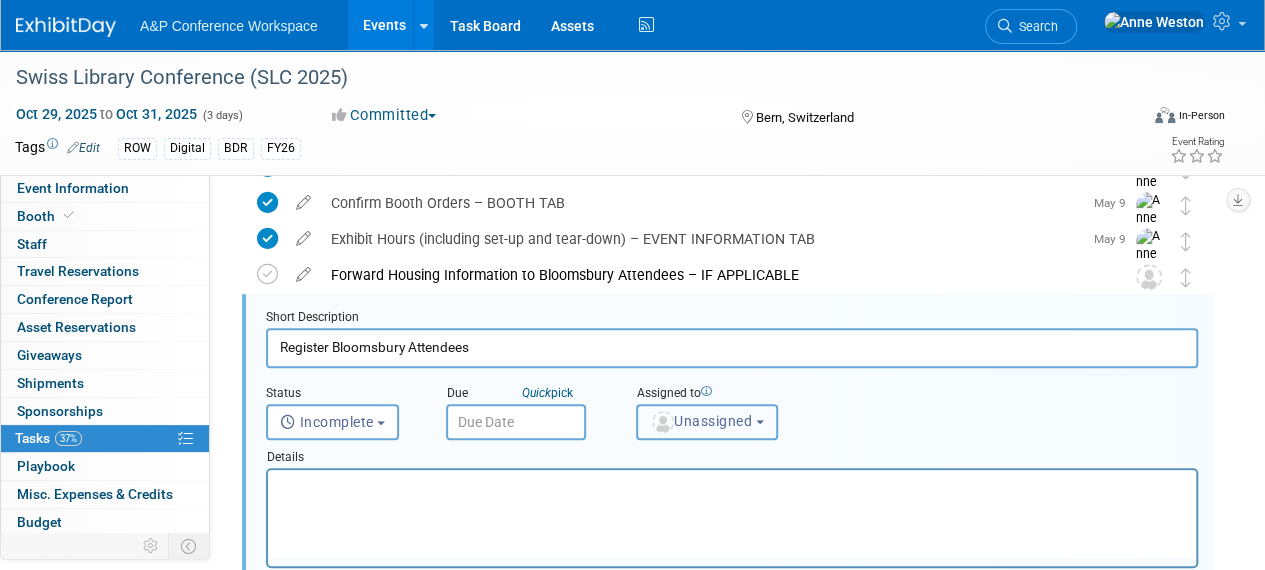 click on "Unassigned" at bounding box center [707, 422] 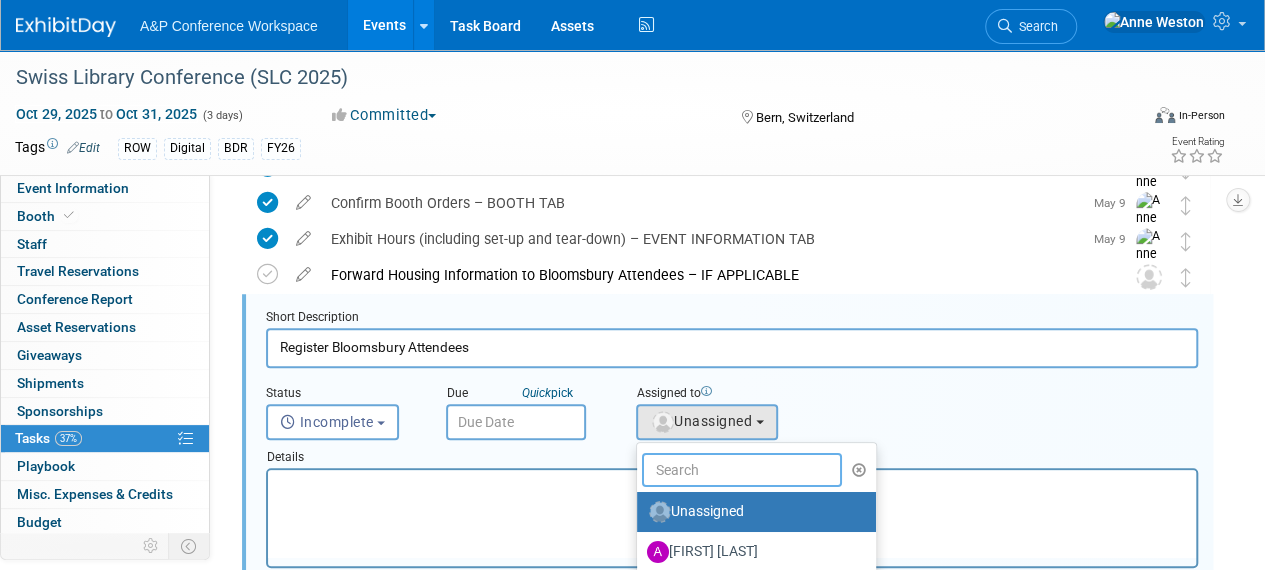 click at bounding box center [742, 470] 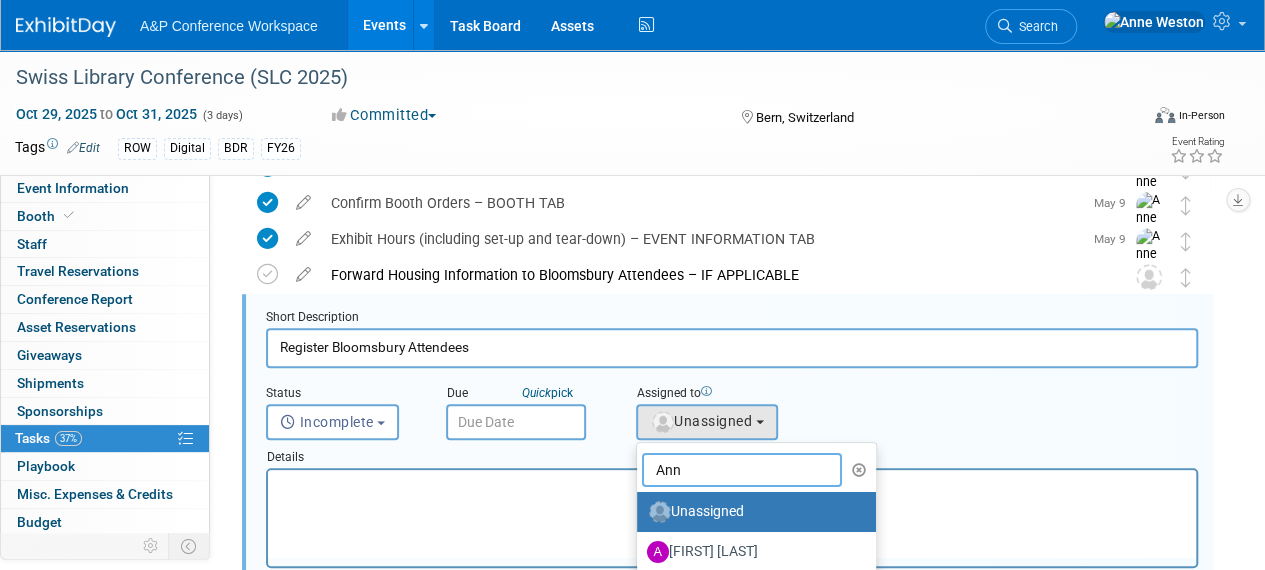 type on "[FIRST]" 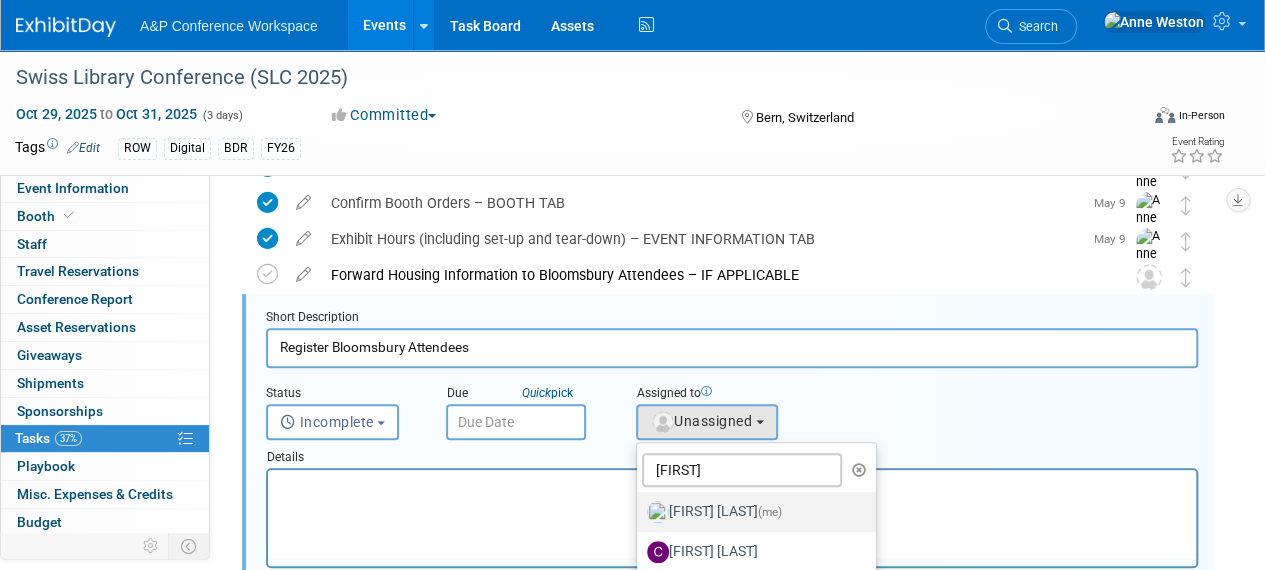 click on "[FIRST] [LAST]
(me)" at bounding box center (751, 512) 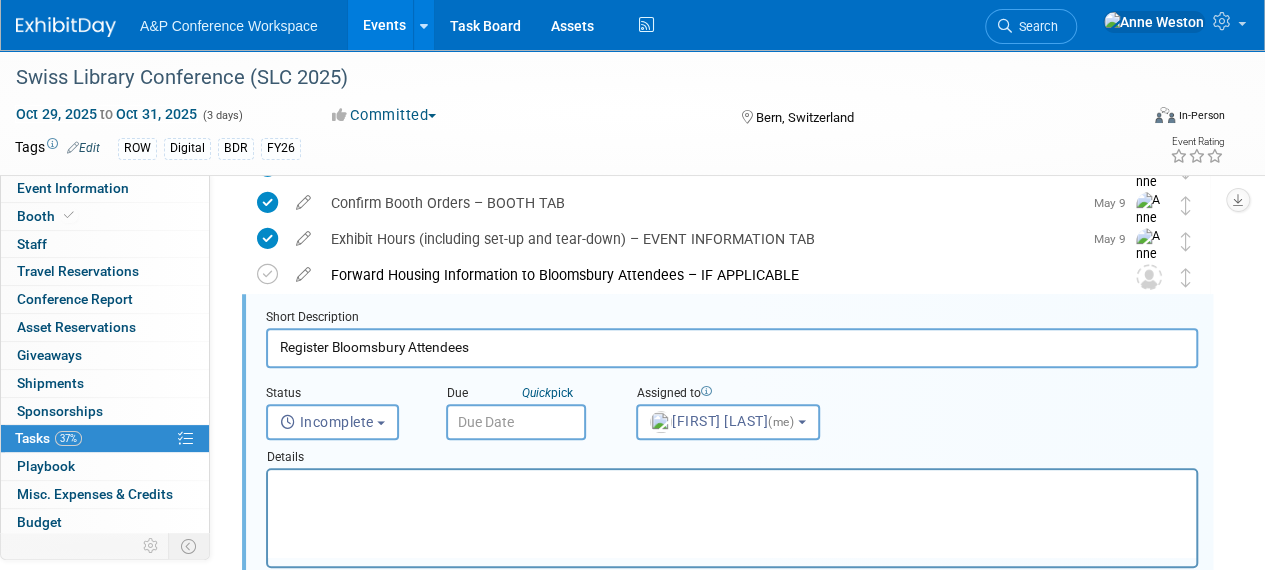 click at bounding box center (516, 422) 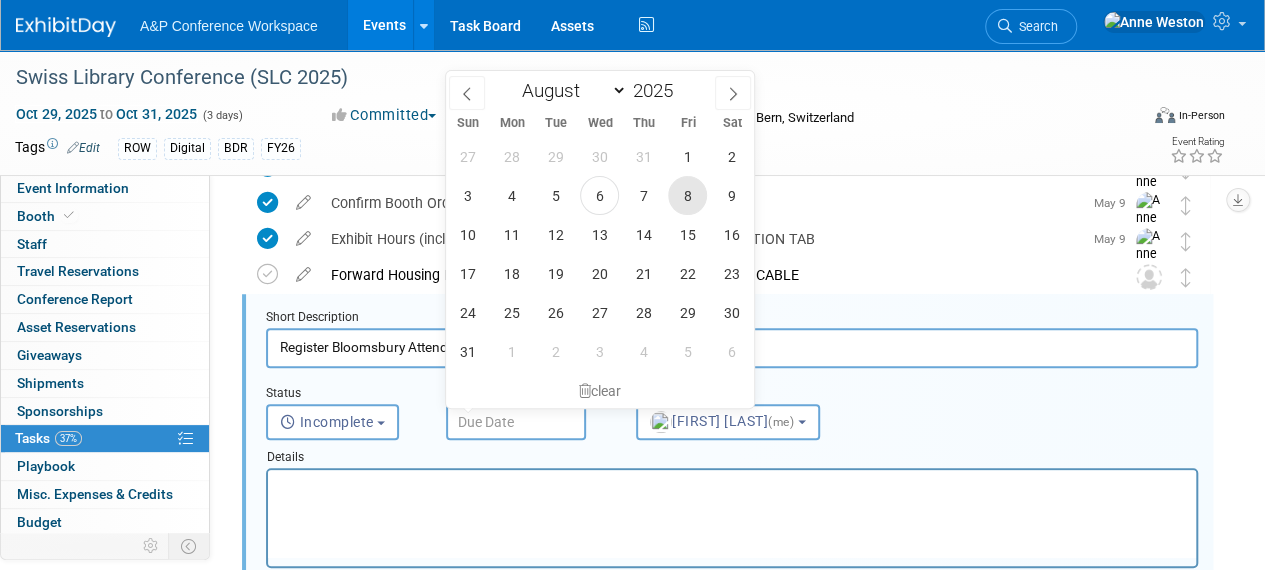 click on "8" at bounding box center (687, 195) 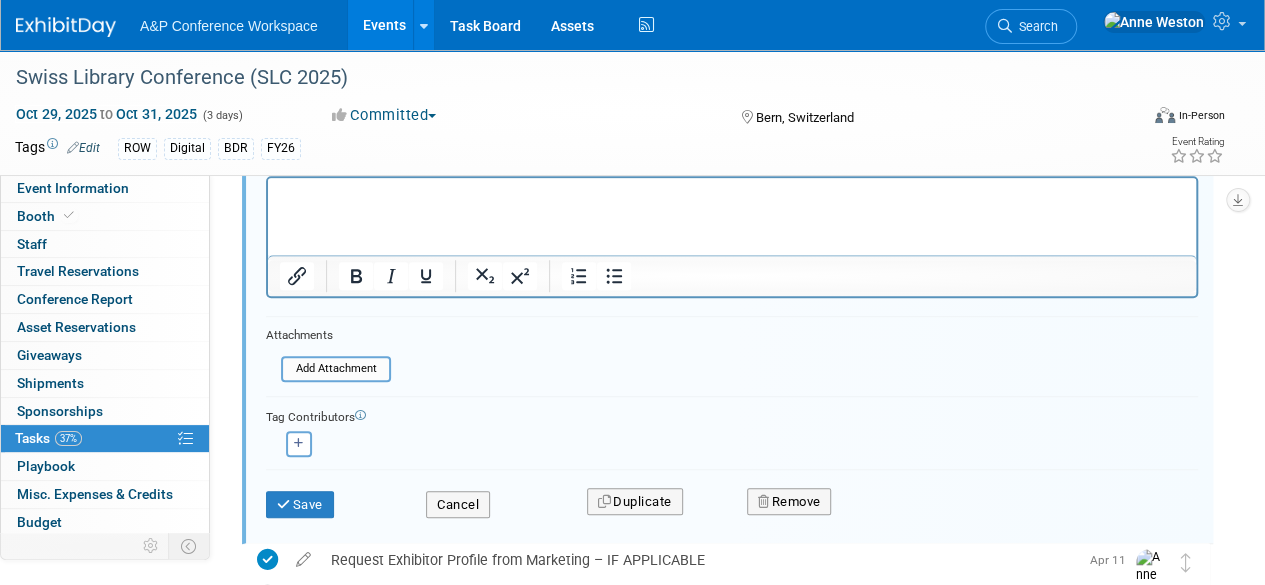 scroll, scrollTop: 554, scrollLeft: 0, axis: vertical 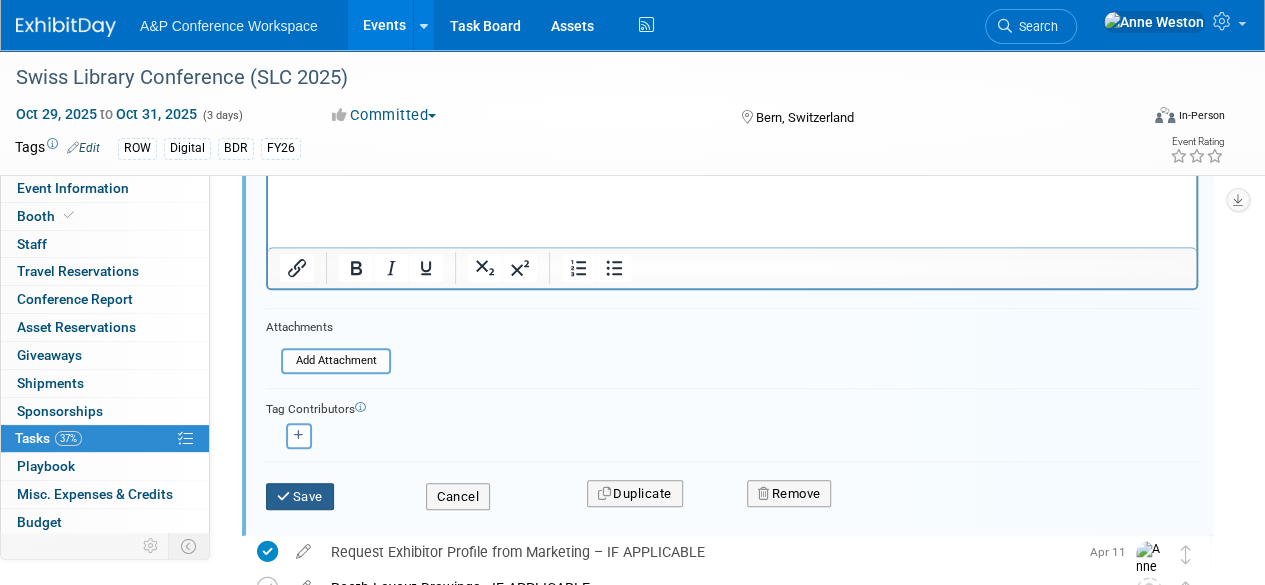 click on "Save" at bounding box center [300, 497] 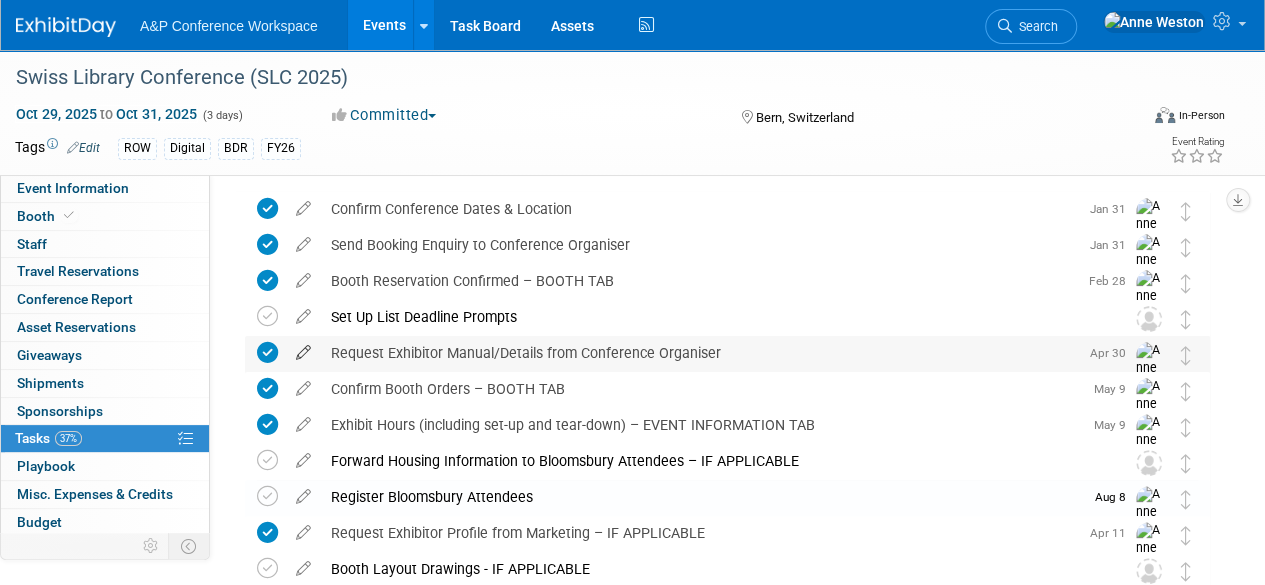 scroll, scrollTop: 100, scrollLeft: 0, axis: vertical 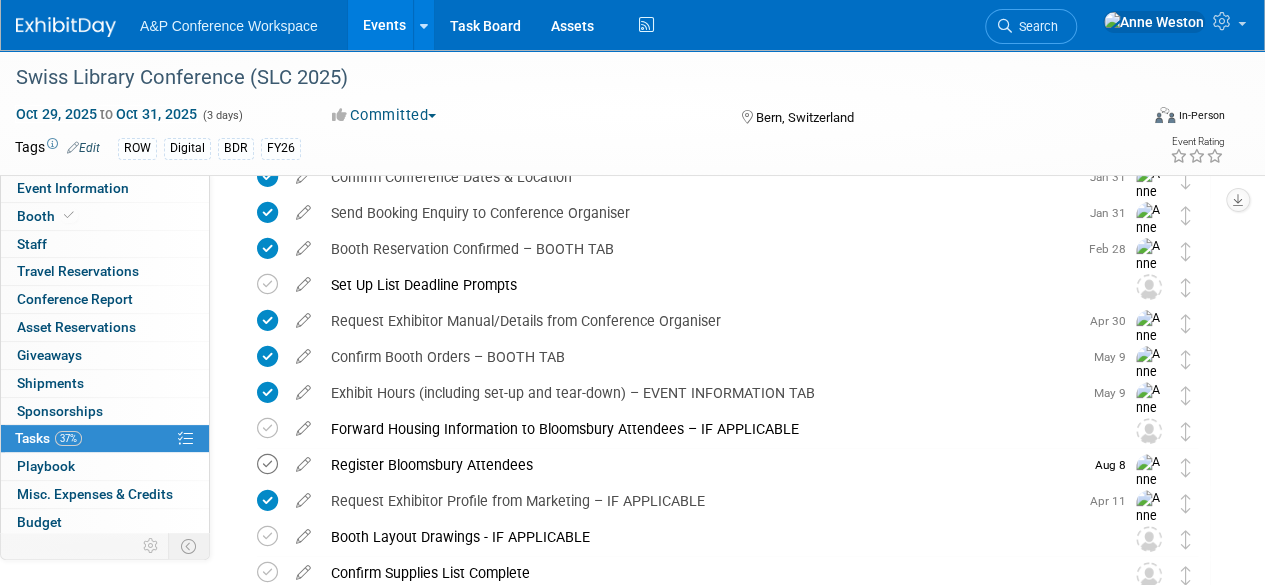 click at bounding box center [267, 464] 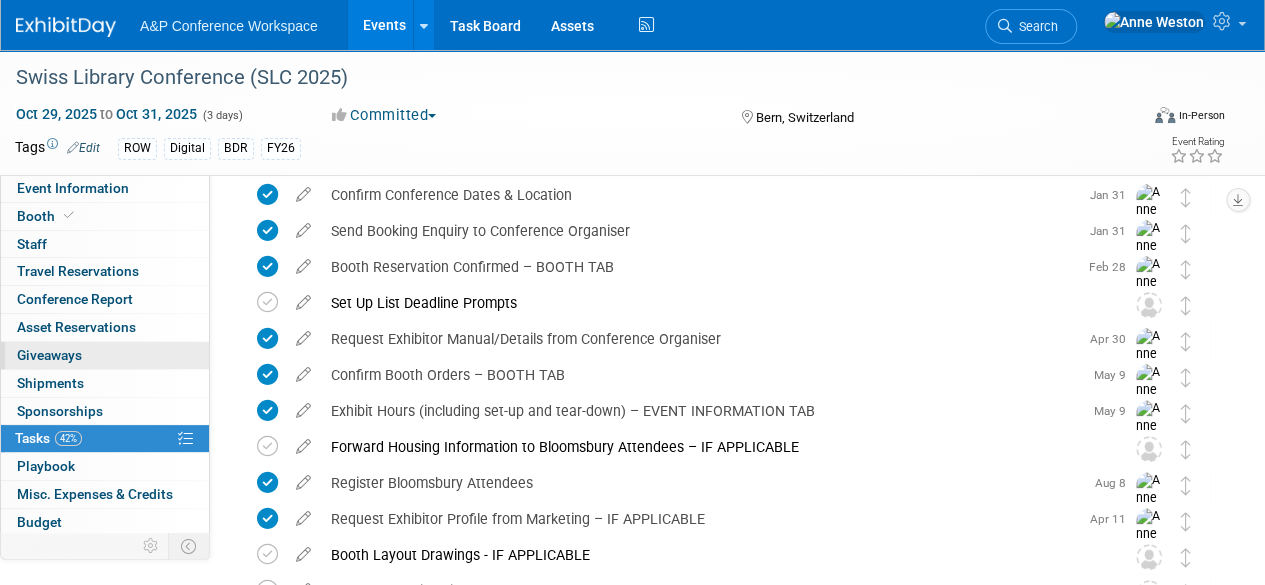 scroll, scrollTop: 0, scrollLeft: 0, axis: both 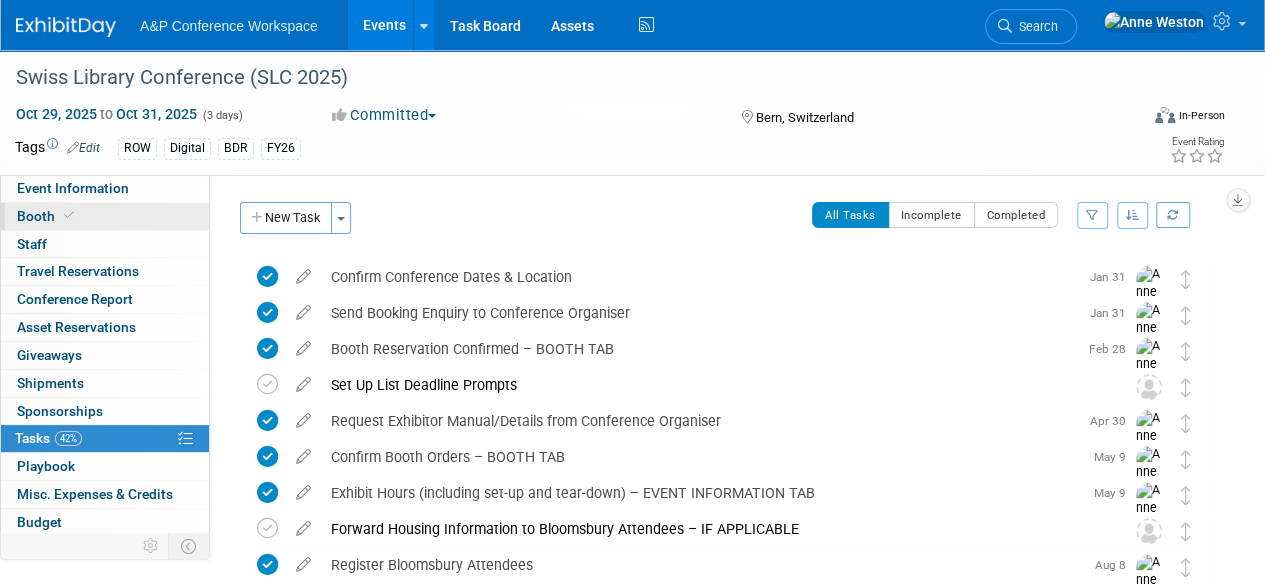 click on "Booth" at bounding box center (105, 216) 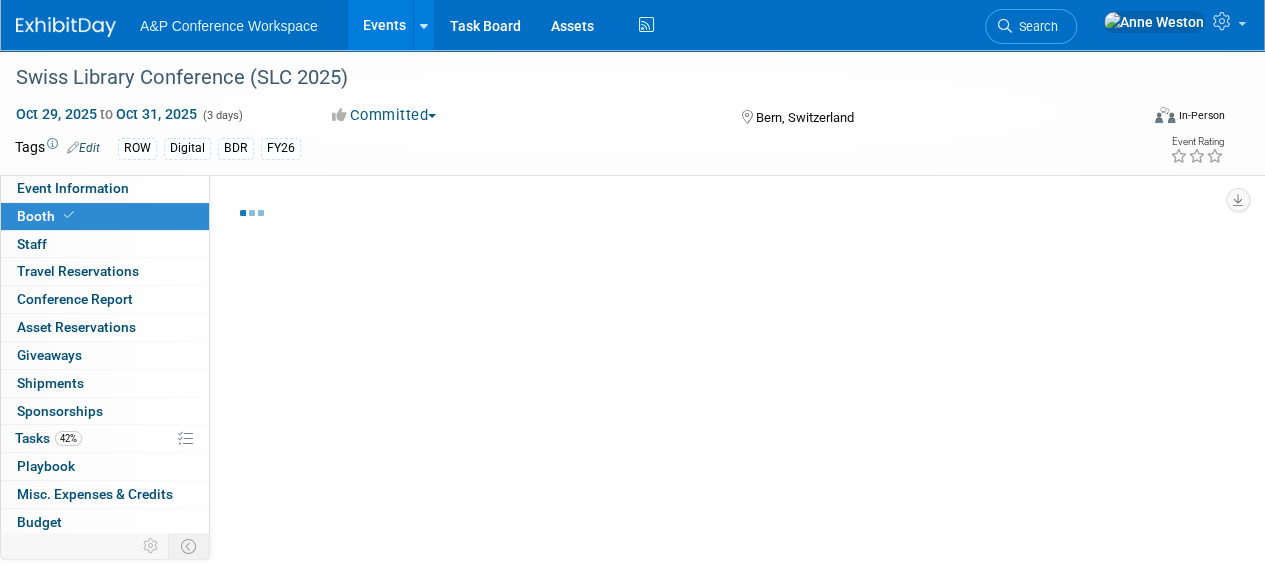 select on "DIGI" 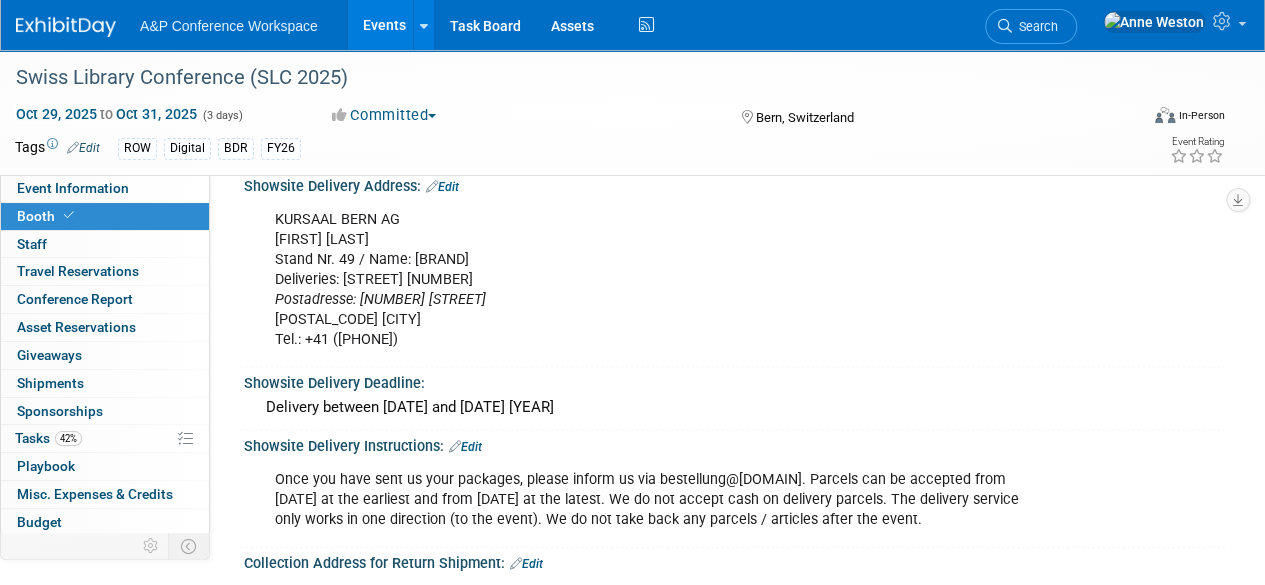 scroll, scrollTop: 2100, scrollLeft: 0, axis: vertical 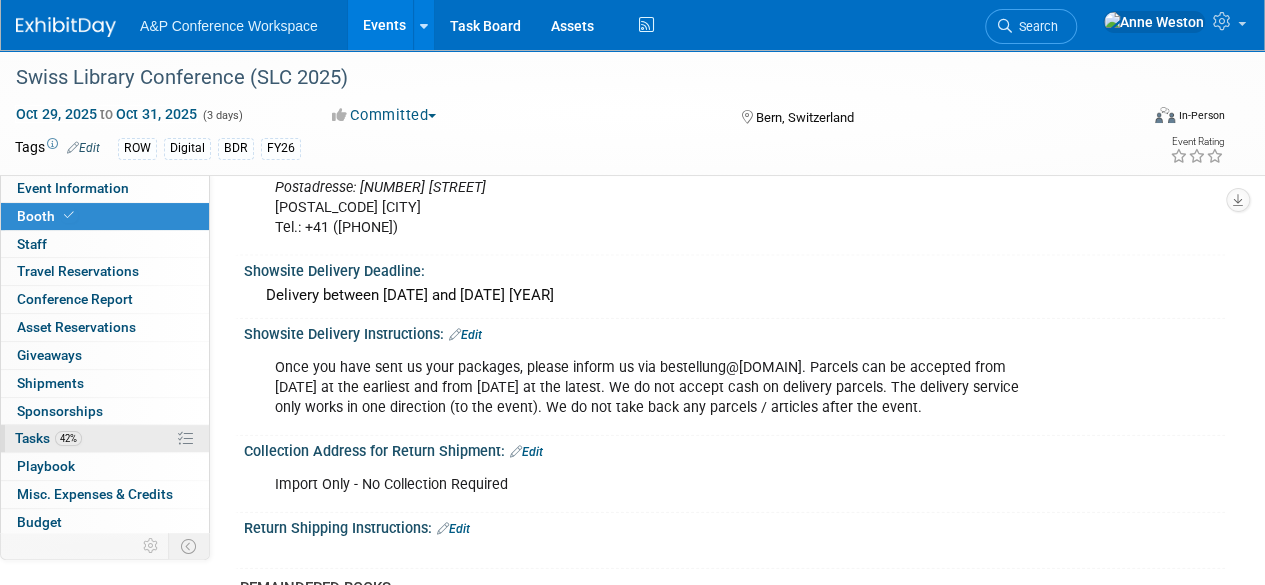 click on "42%" at bounding box center (68, 438) 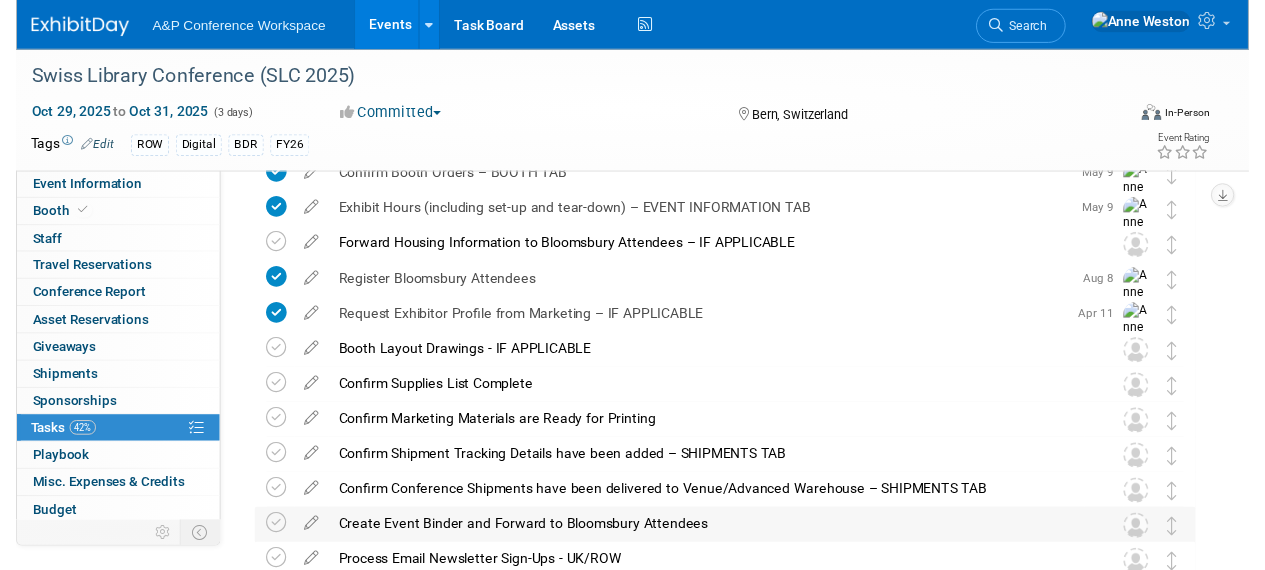 scroll, scrollTop: 380, scrollLeft: 0, axis: vertical 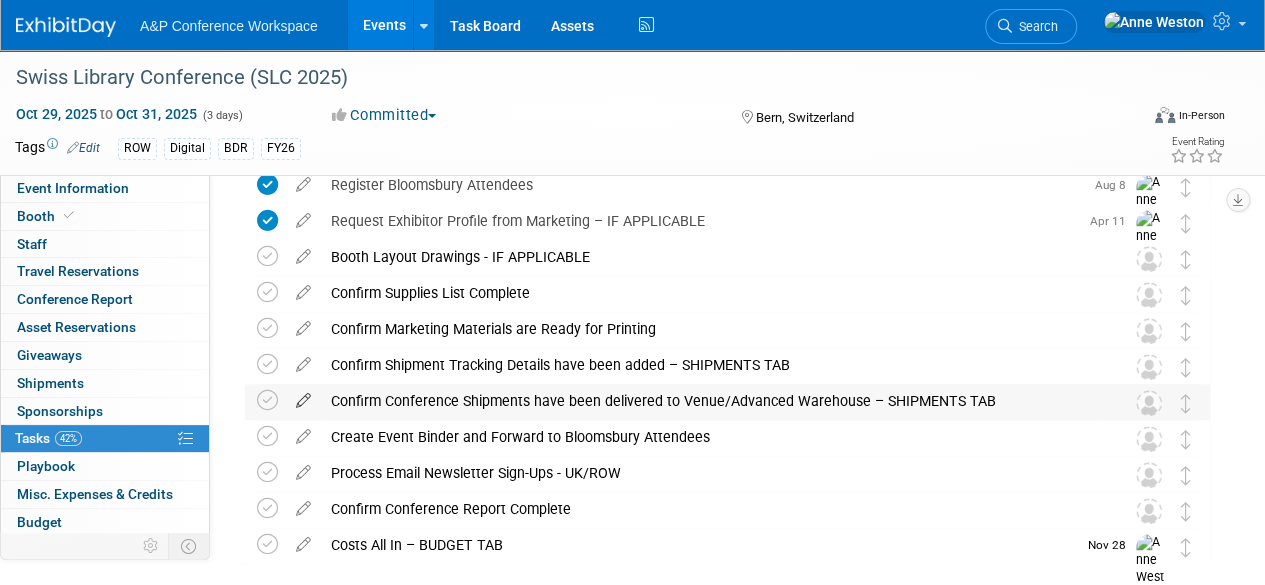 click at bounding box center [303, 396] 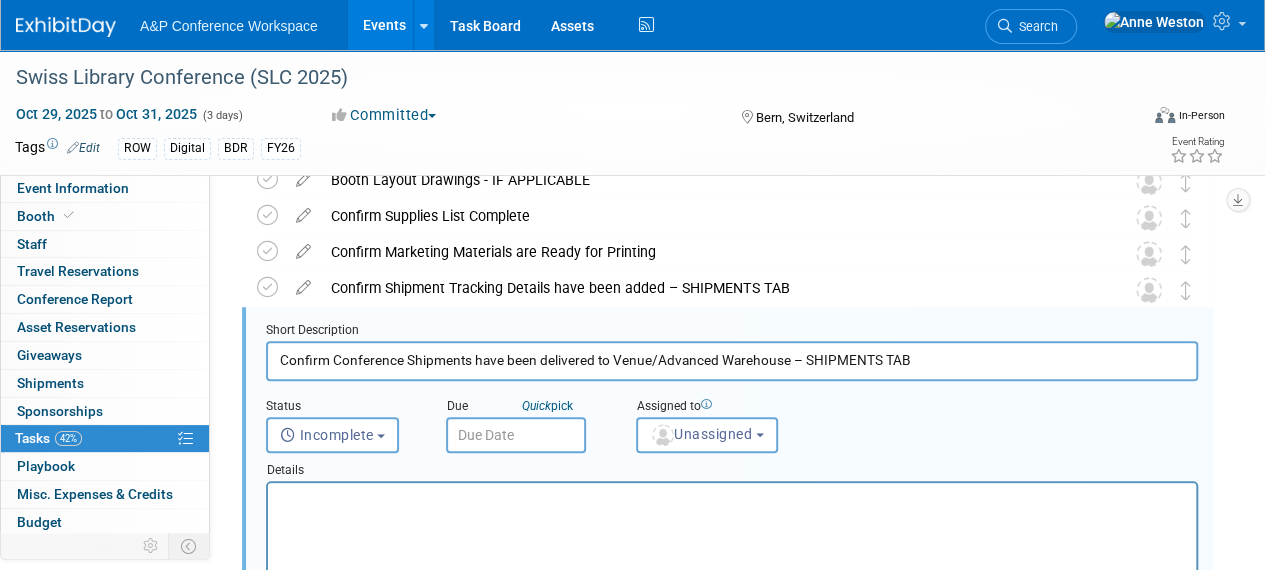 scroll, scrollTop: 470, scrollLeft: 0, axis: vertical 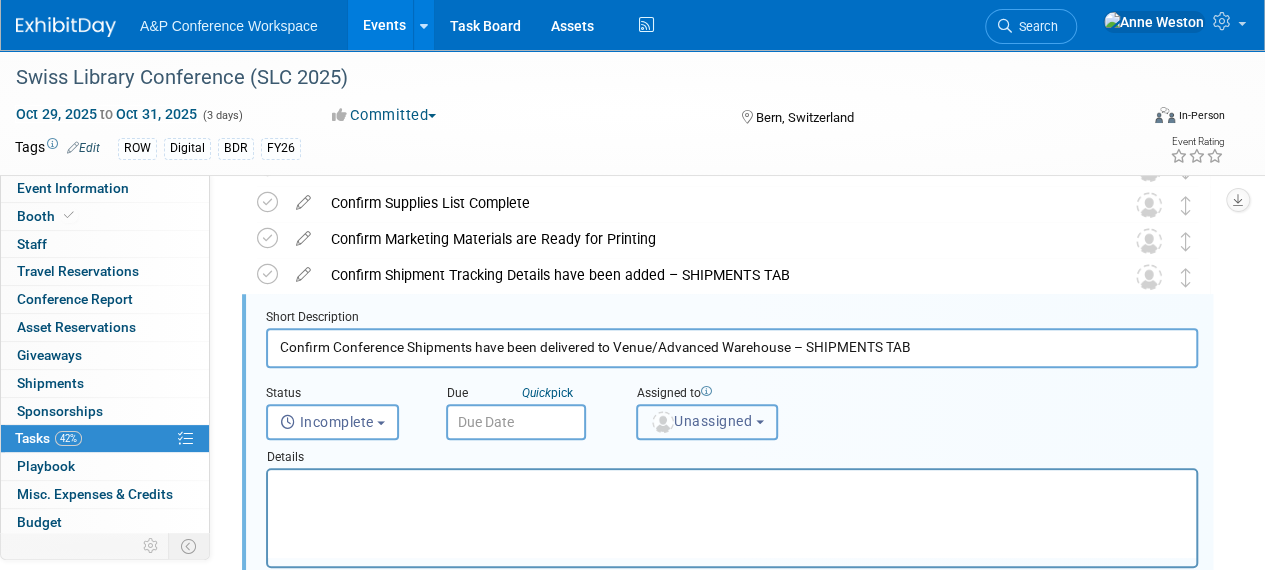 click on "Unassigned" at bounding box center (701, 421) 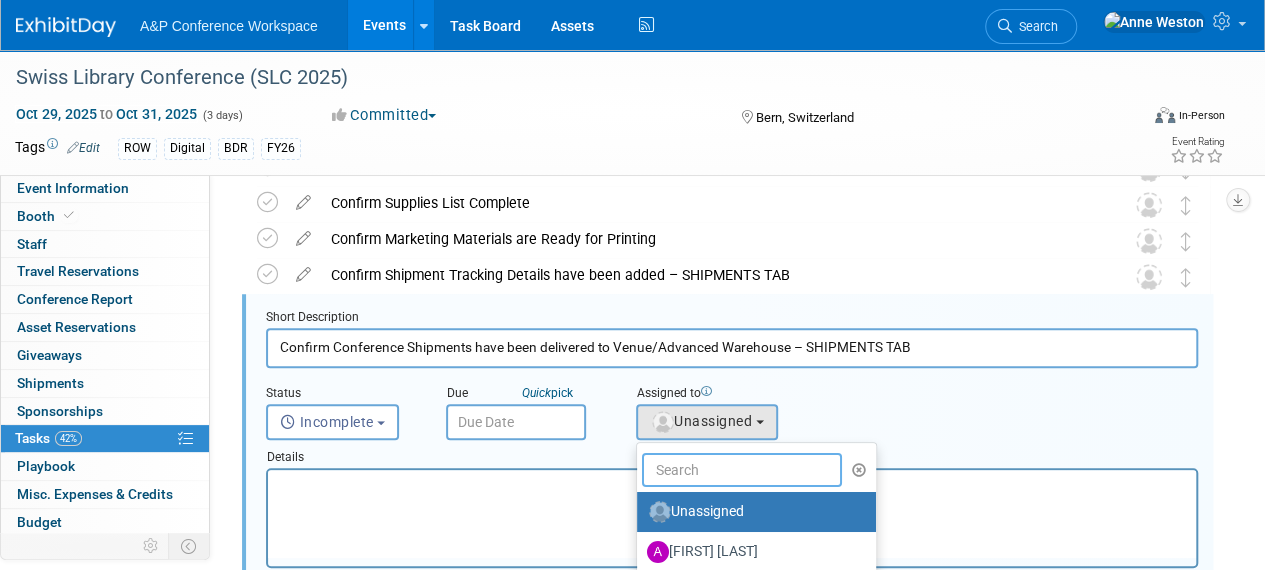 click at bounding box center [742, 470] 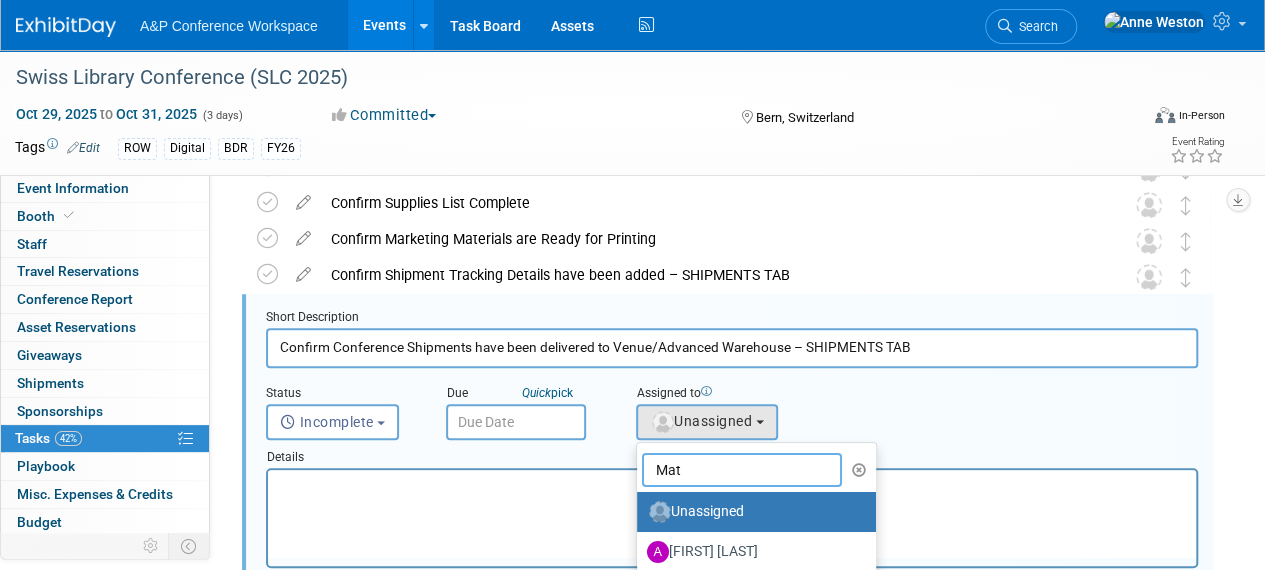 type on "Matt" 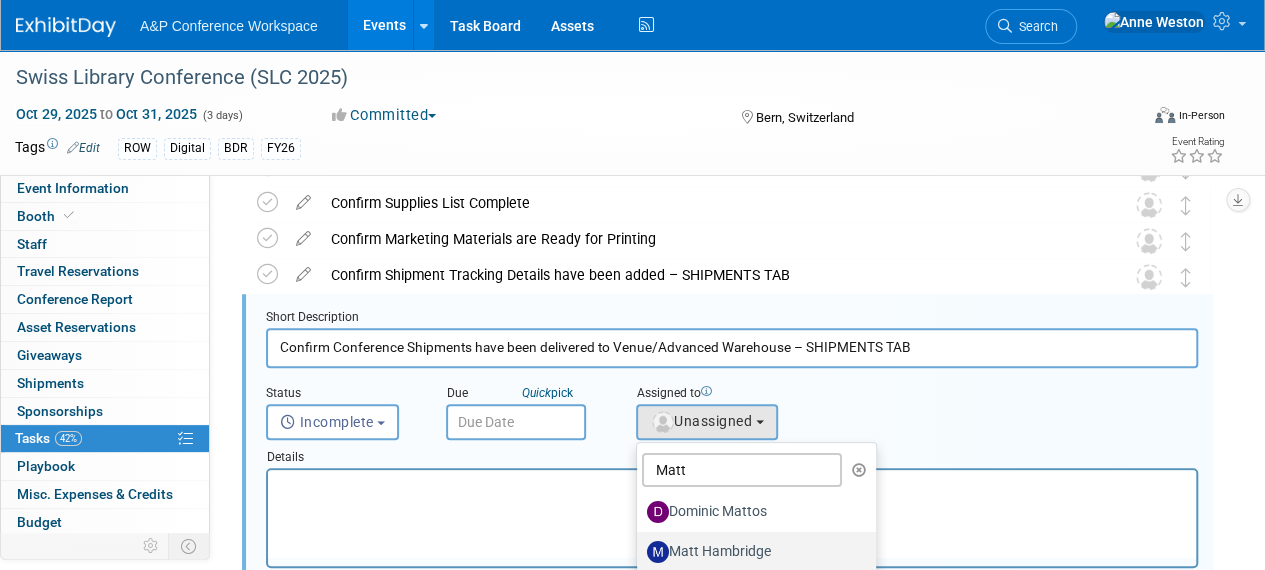 drag, startPoint x: 689, startPoint y: 551, endPoint x: 296, endPoint y: 28, distance: 654.20026 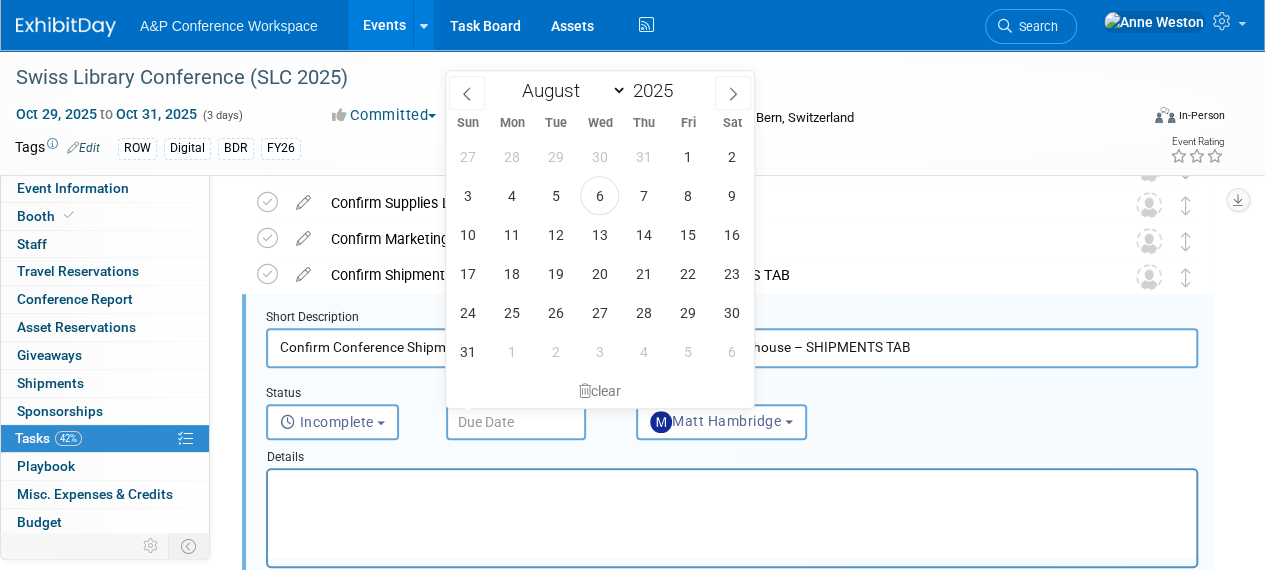 click at bounding box center (516, 422) 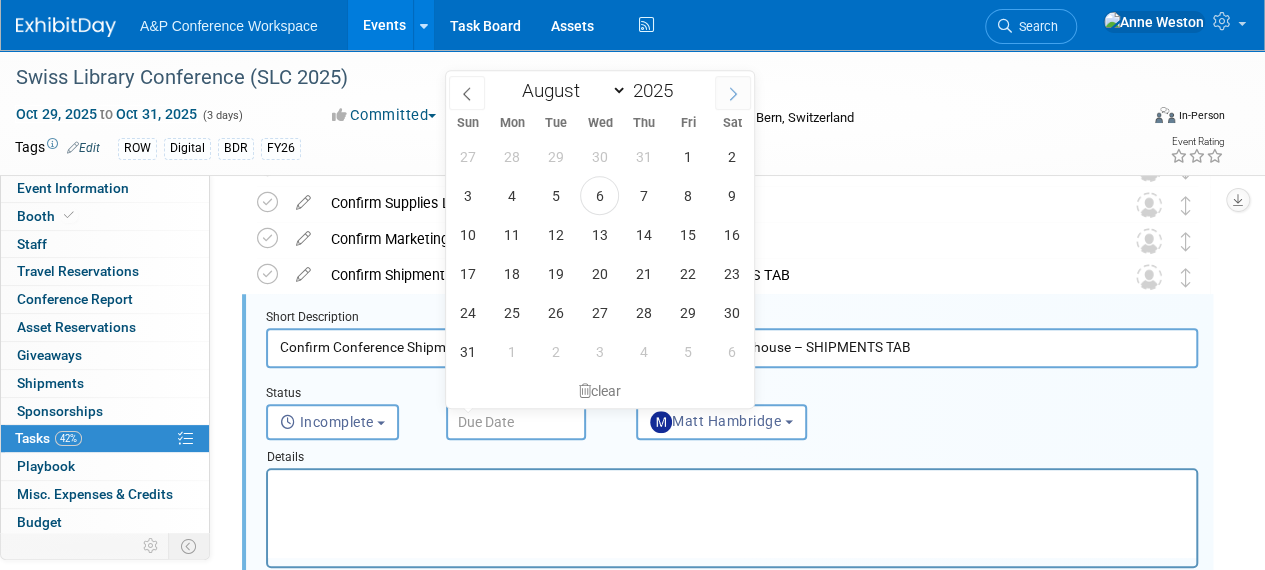 click at bounding box center [733, 93] 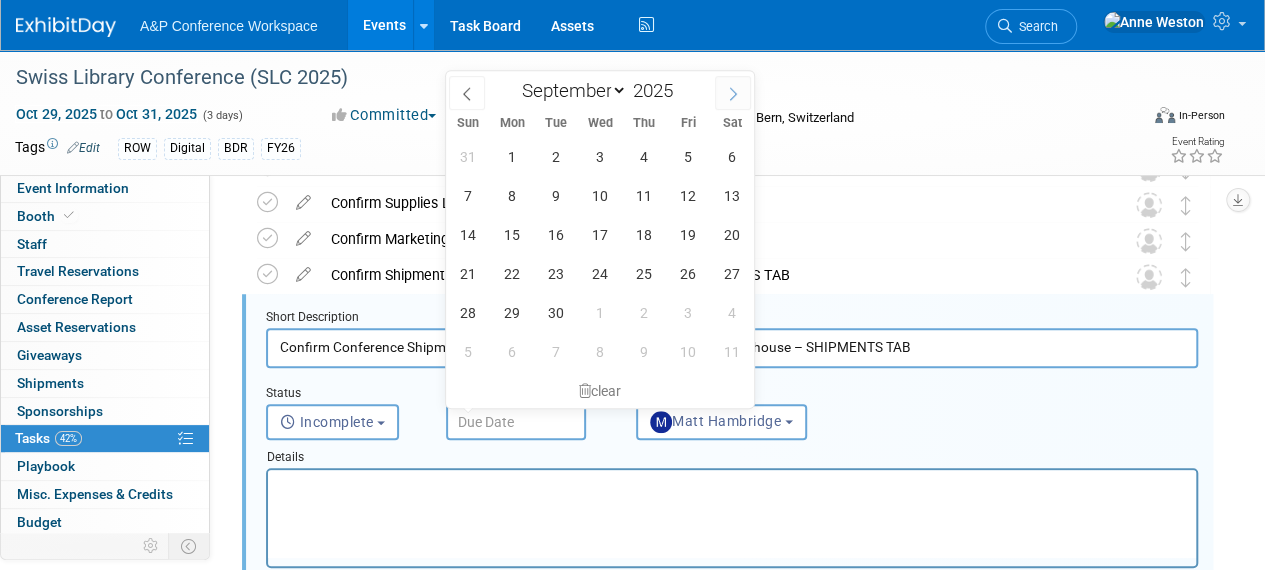 click at bounding box center [733, 93] 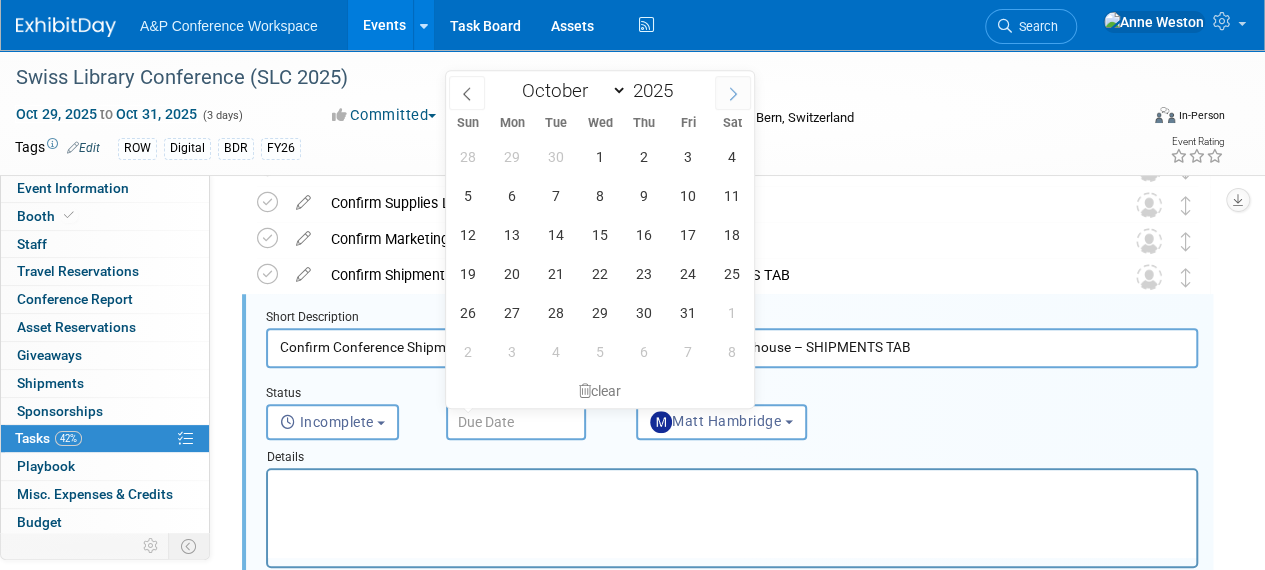click at bounding box center [733, 93] 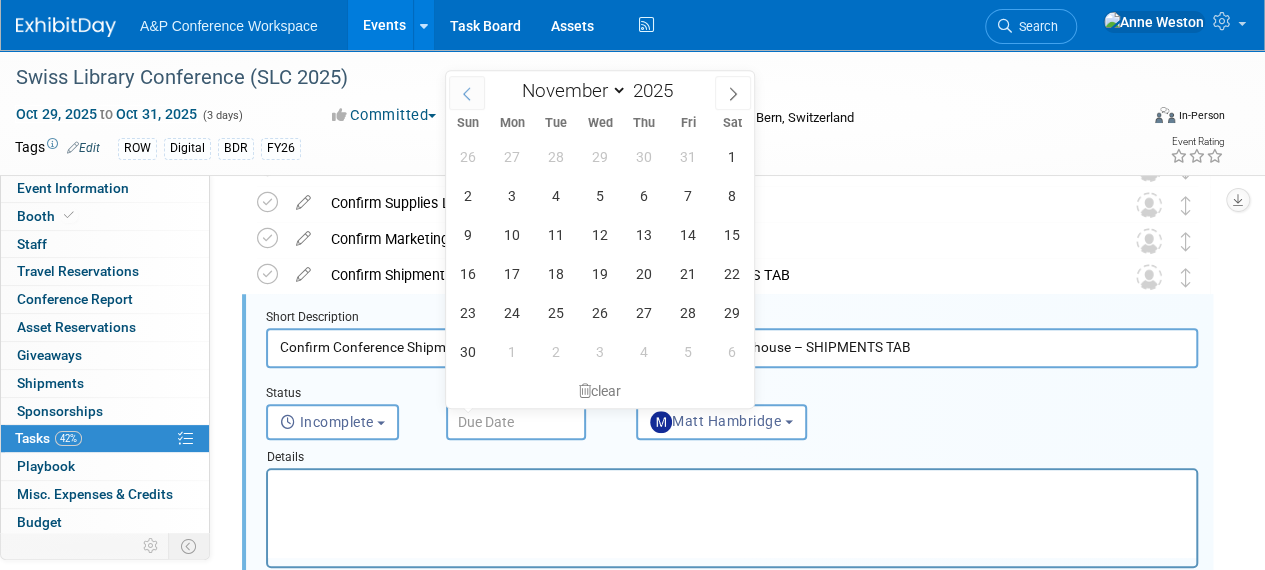 click at bounding box center [467, 93] 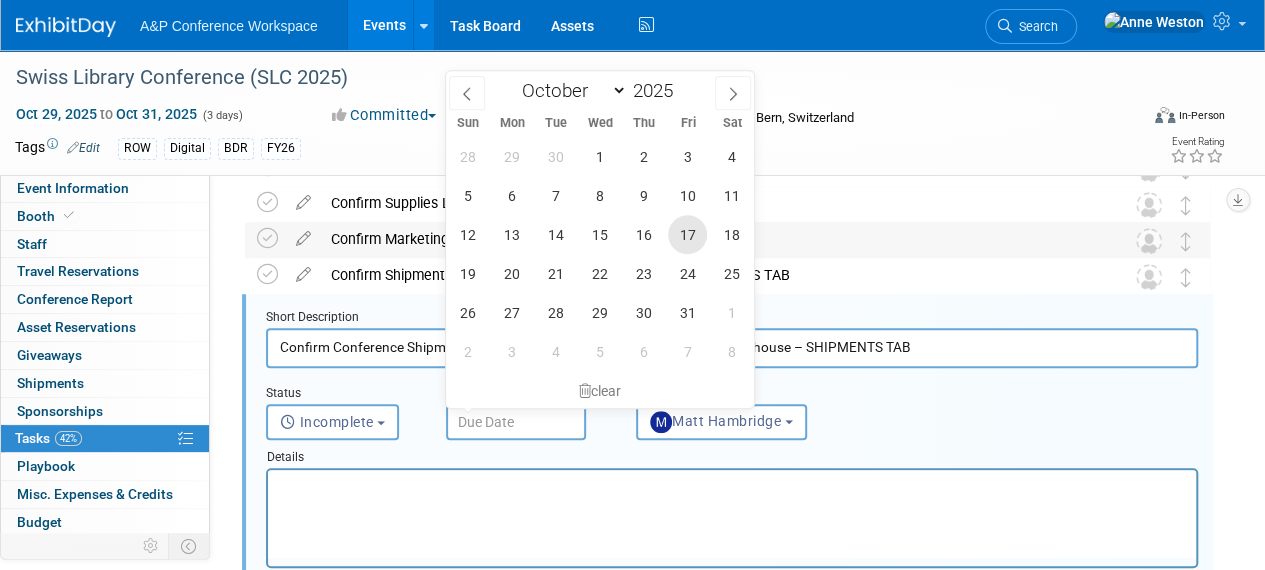 click on "17" at bounding box center [687, 234] 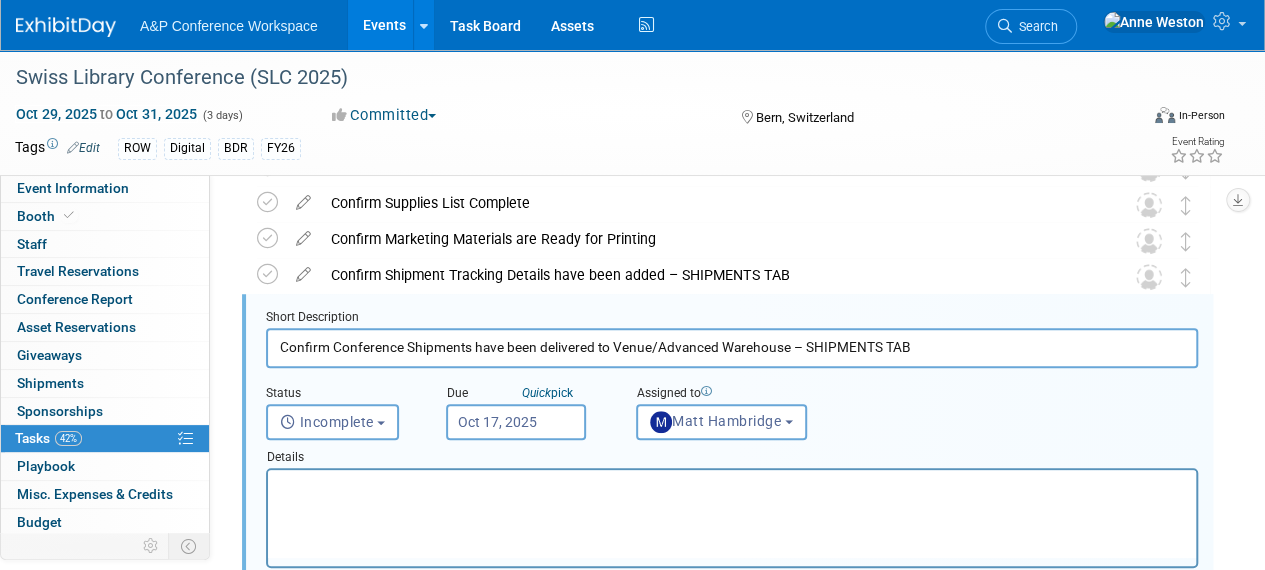 click on "Oct 17, 2025" at bounding box center (516, 422) 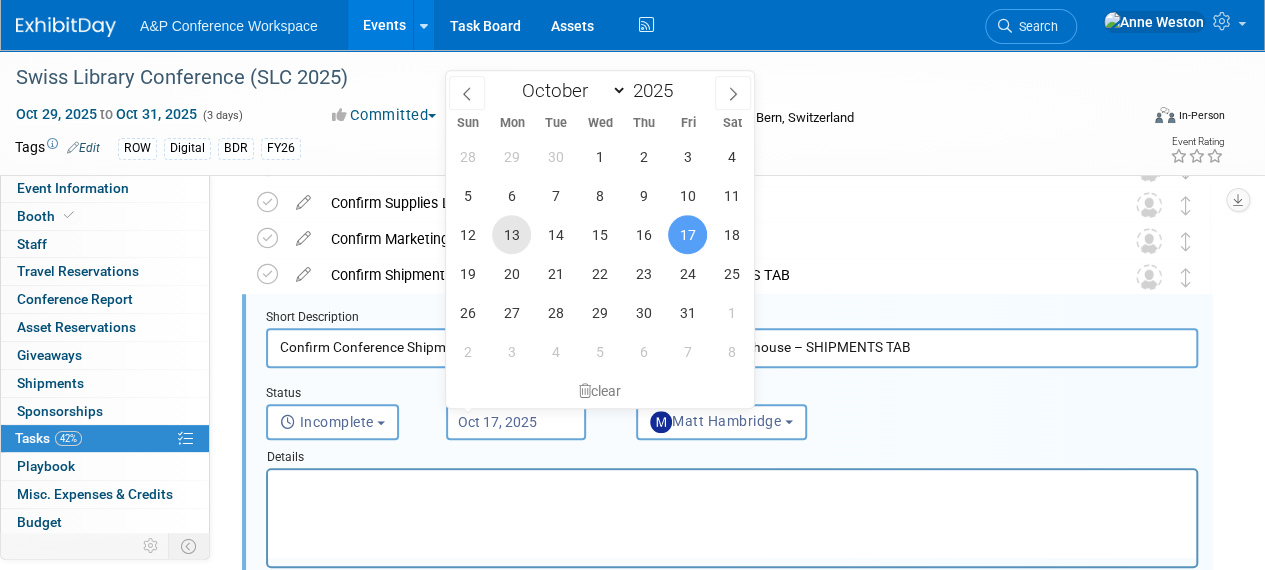 click on "13" at bounding box center (511, 234) 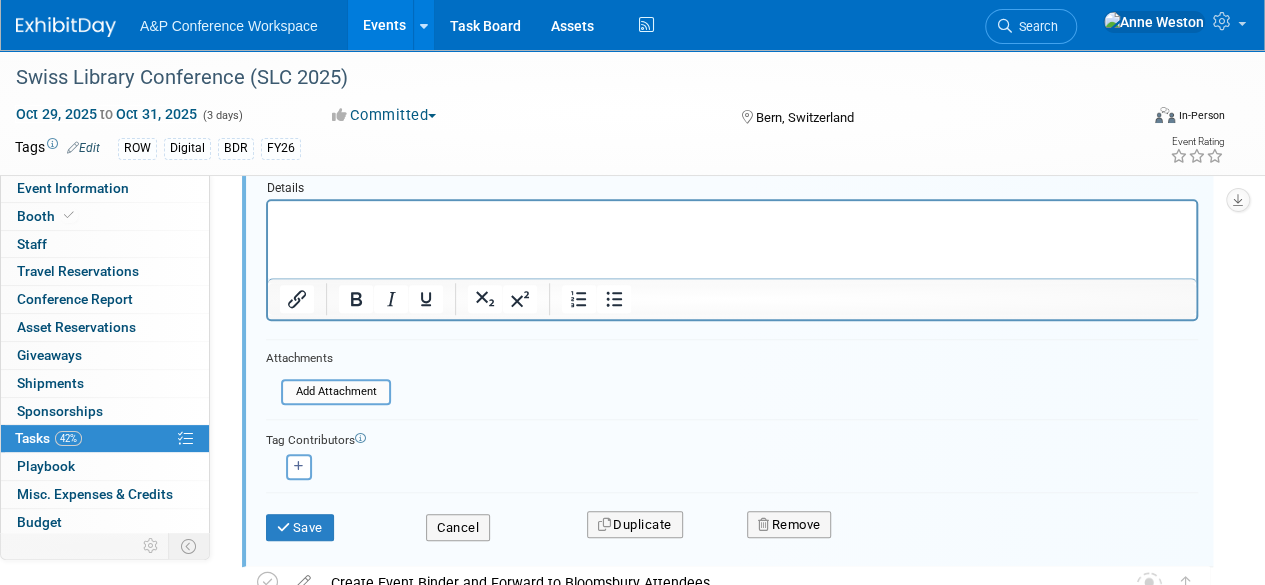 scroll, scrollTop: 770, scrollLeft: 0, axis: vertical 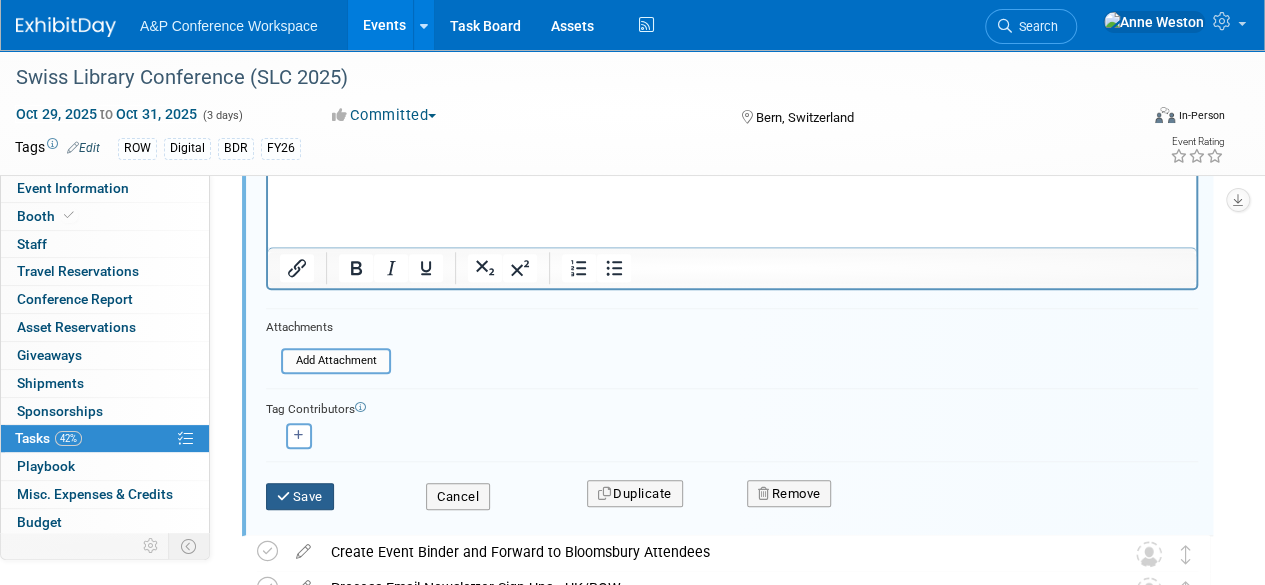 click on "Save" at bounding box center [300, 497] 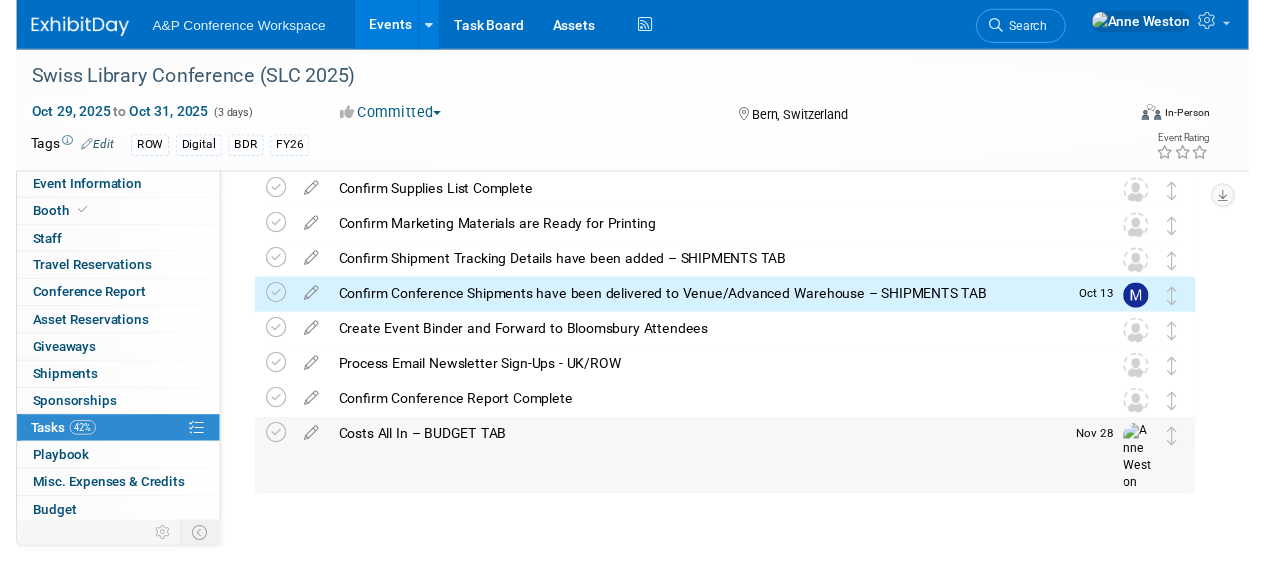 scroll, scrollTop: 380, scrollLeft: 0, axis: vertical 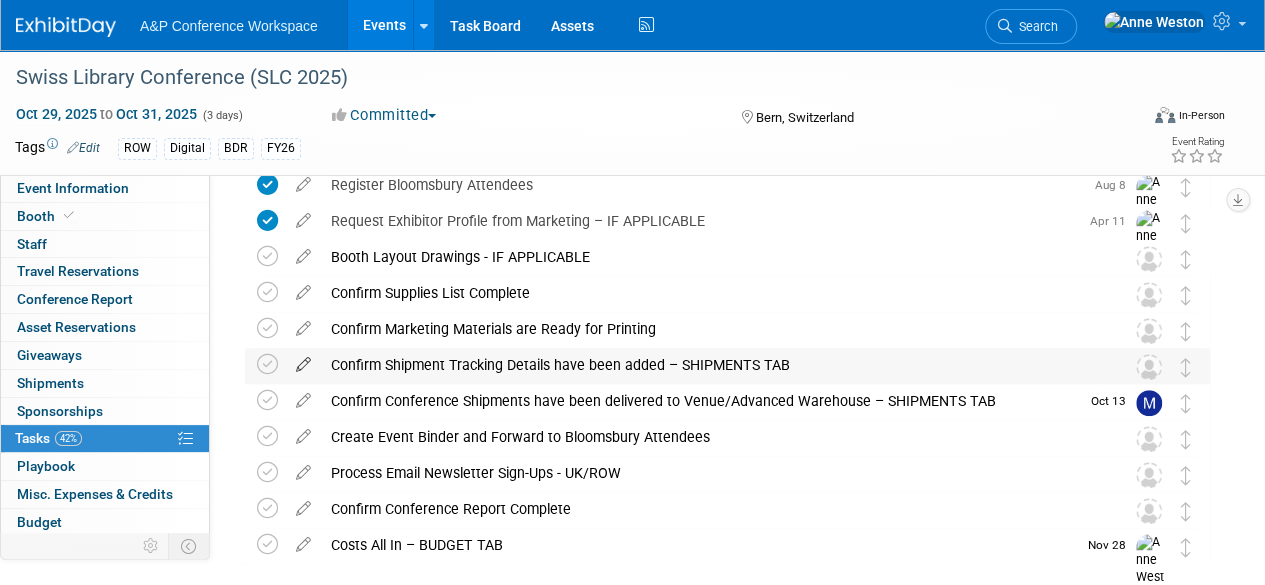 click at bounding box center (303, 360) 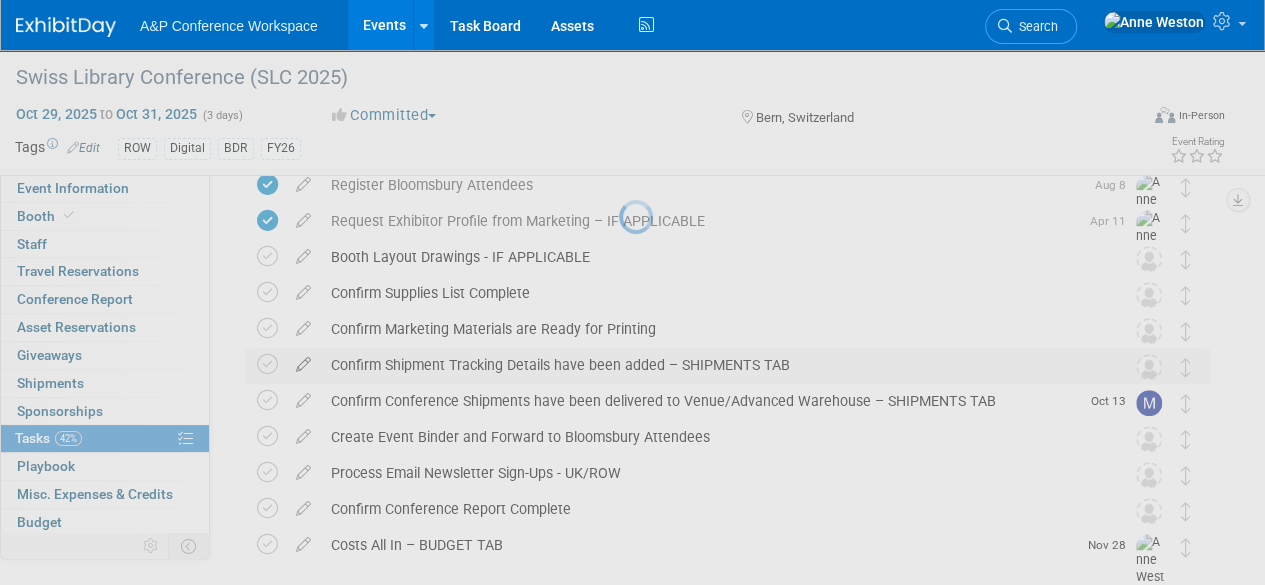 select on "7" 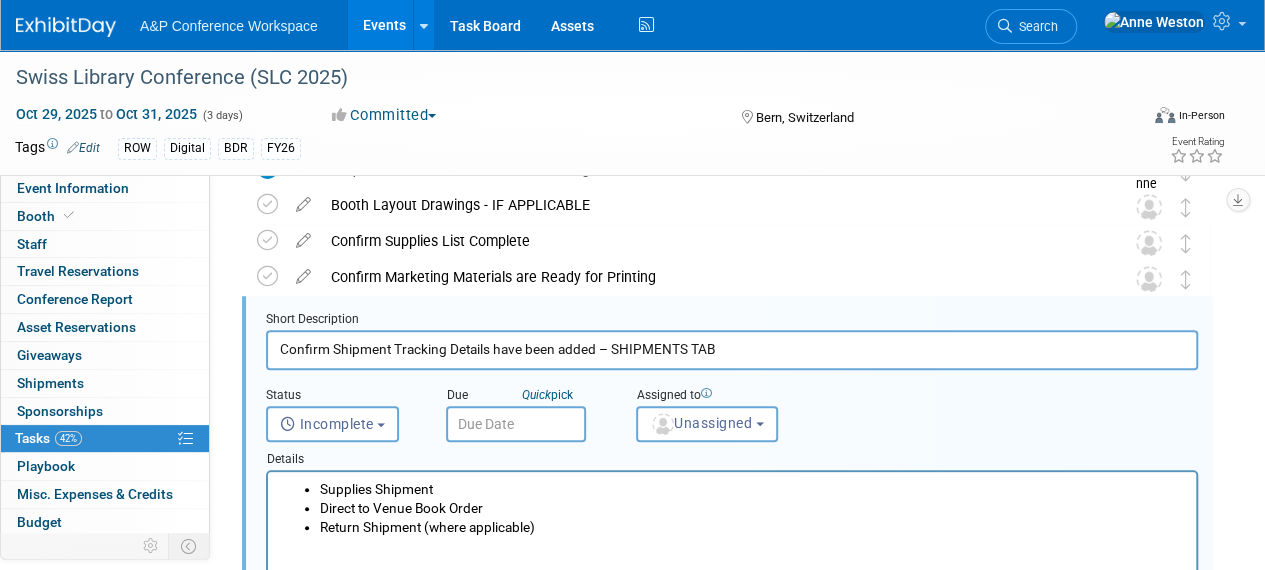 scroll, scrollTop: 434, scrollLeft: 0, axis: vertical 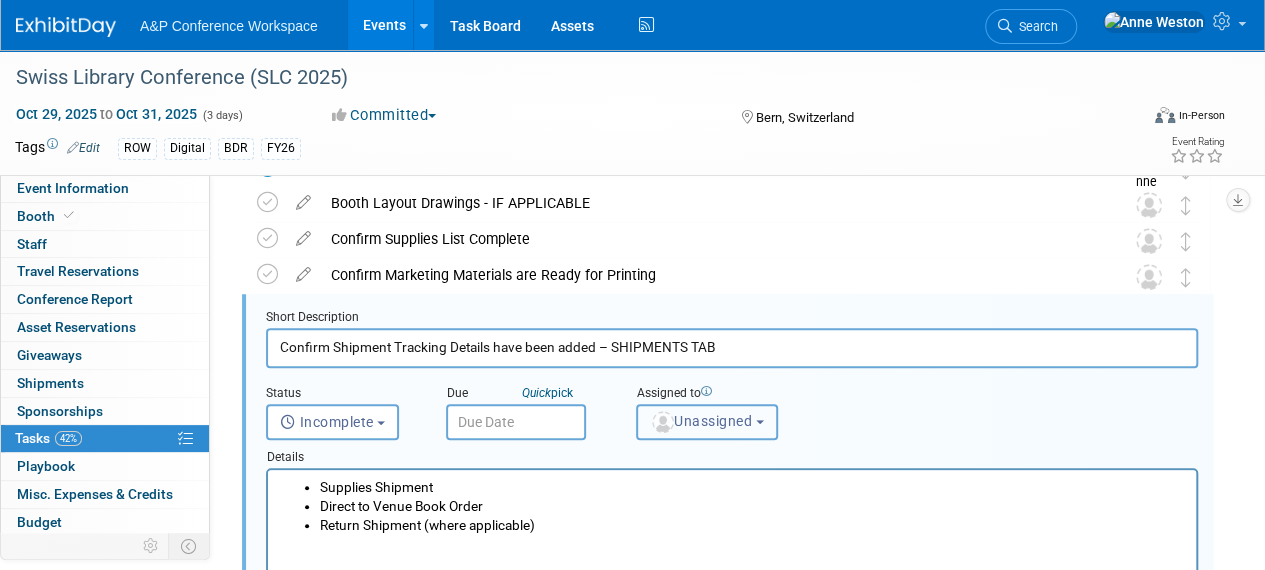 click on "Unassigned" at bounding box center [701, 421] 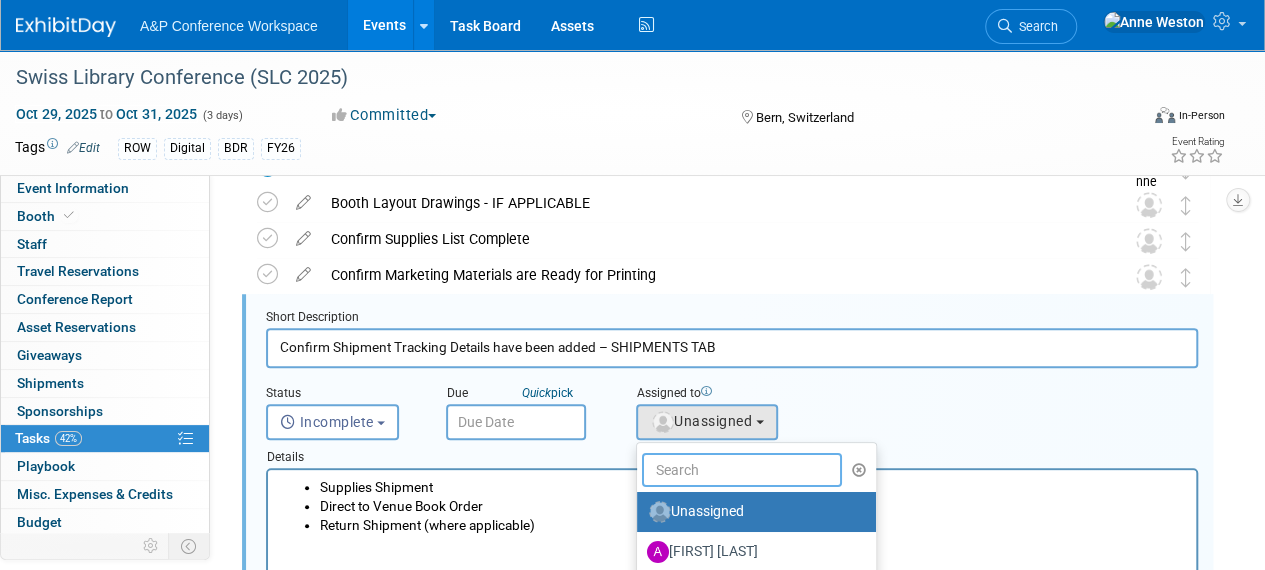 click at bounding box center (742, 470) 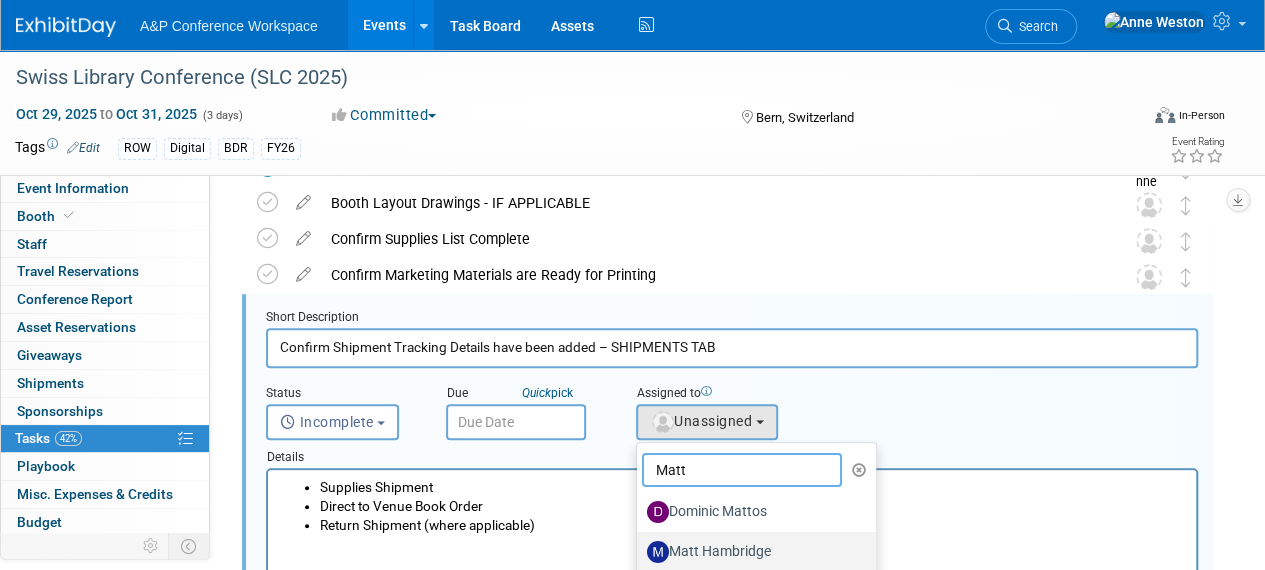 type on "Matt" 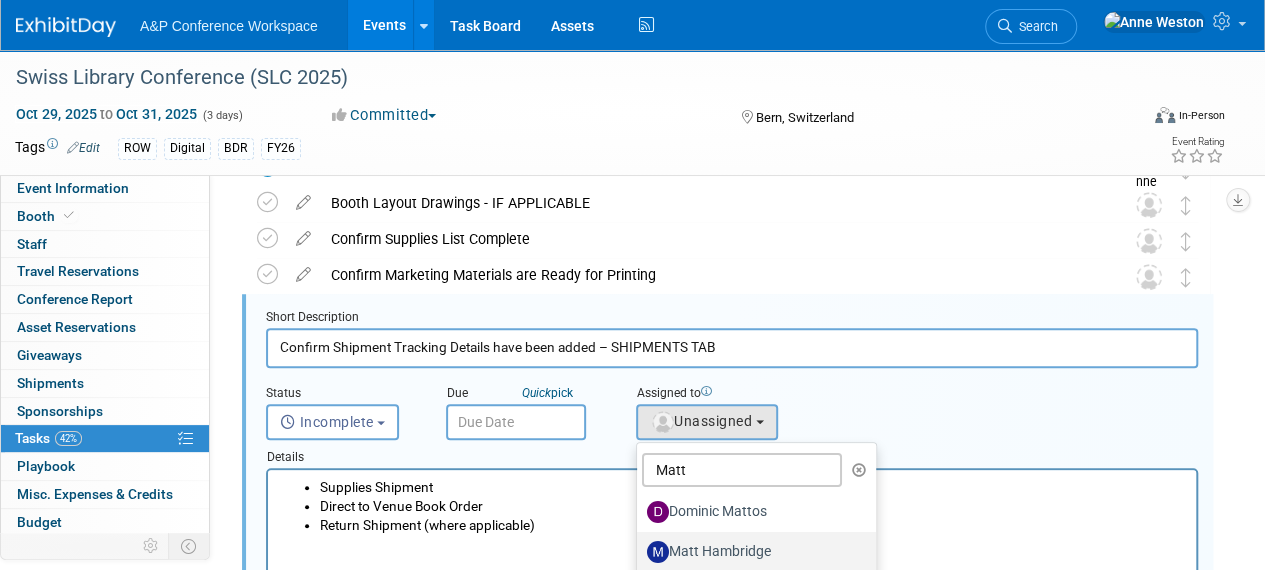 click on "Matt Hambridge" at bounding box center [751, 552] 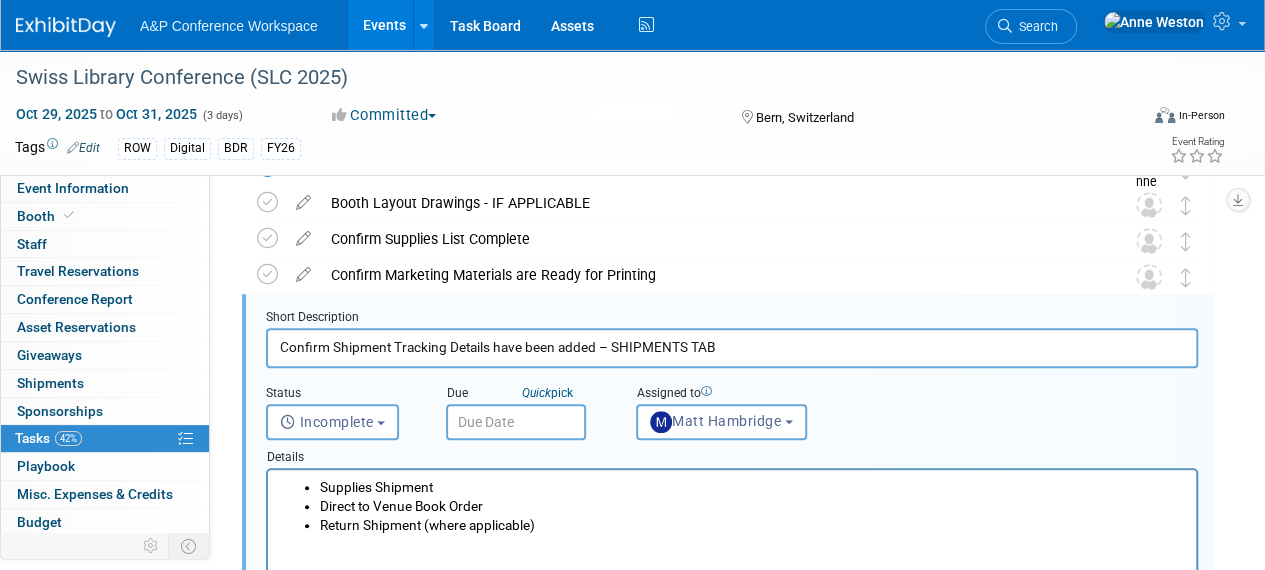 click at bounding box center [516, 422] 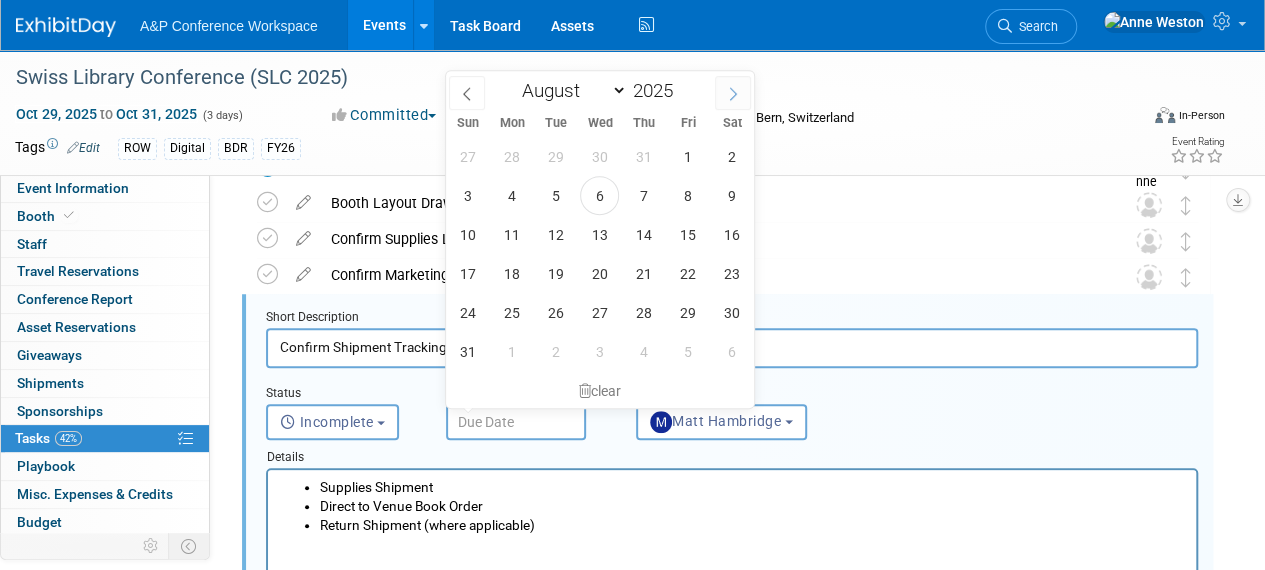click 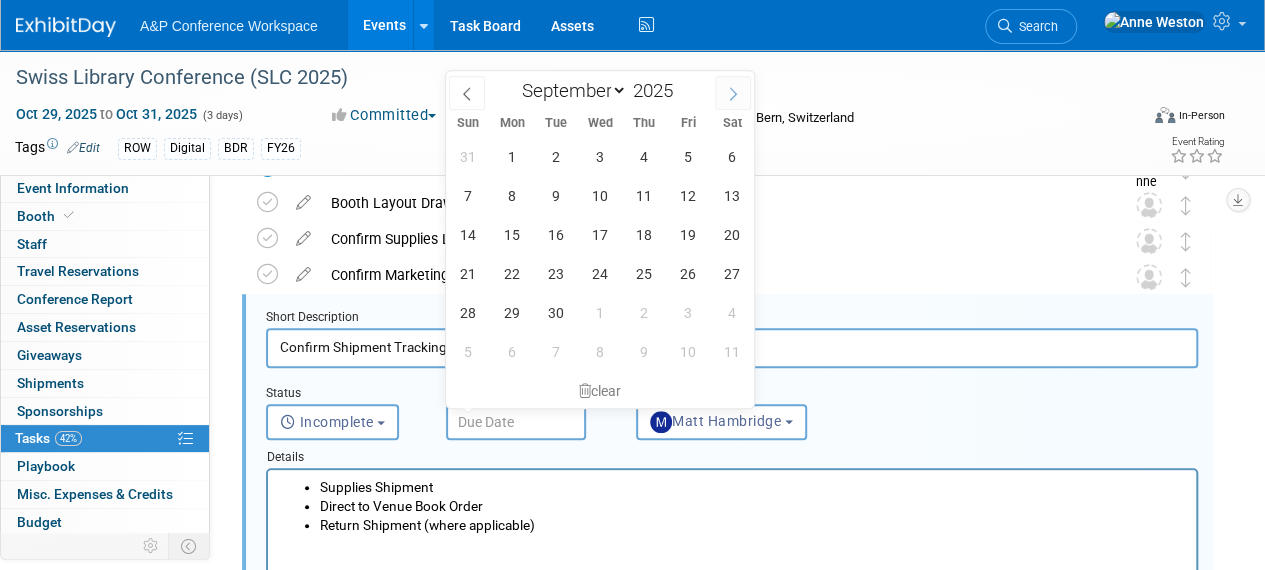click 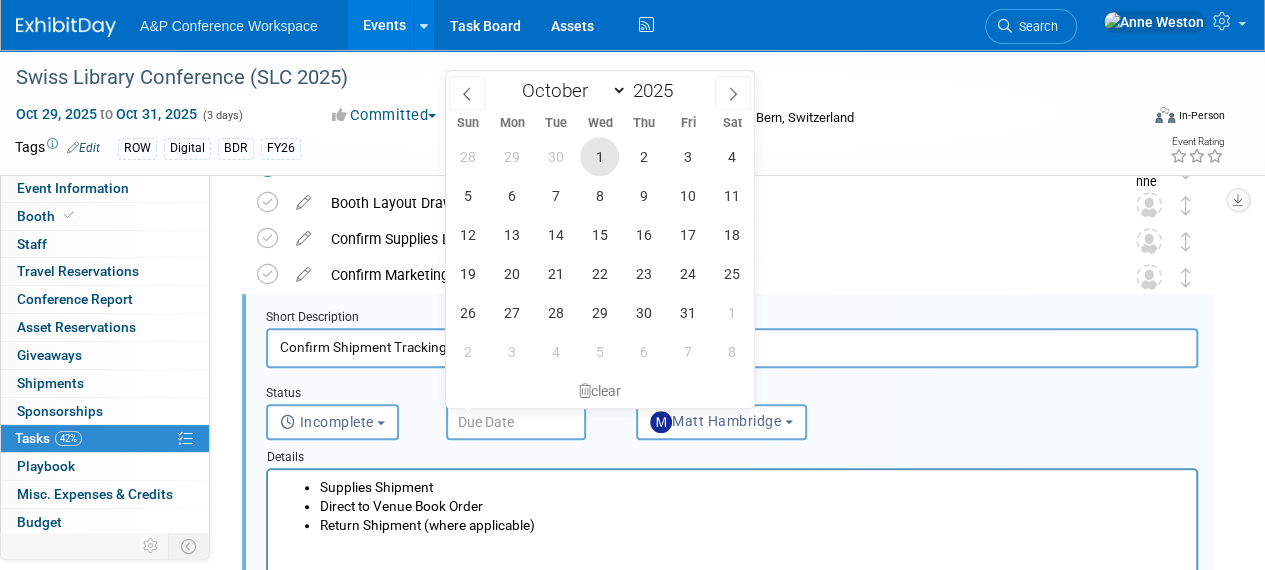click on "1" at bounding box center [599, 156] 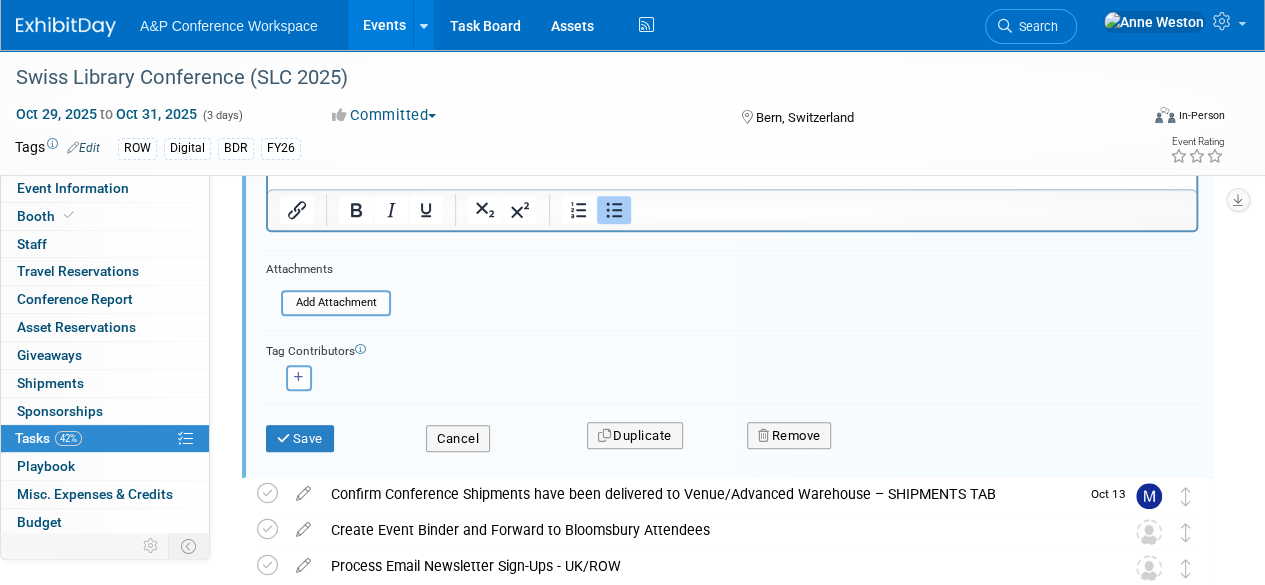 scroll, scrollTop: 834, scrollLeft: 0, axis: vertical 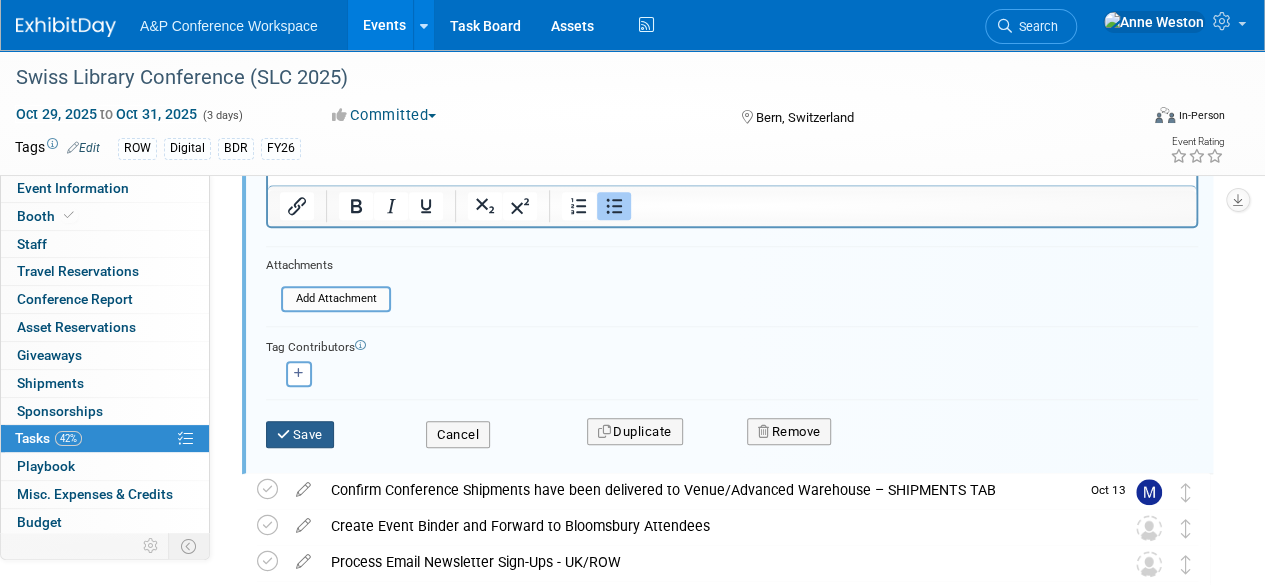 click on "Save" at bounding box center [300, 435] 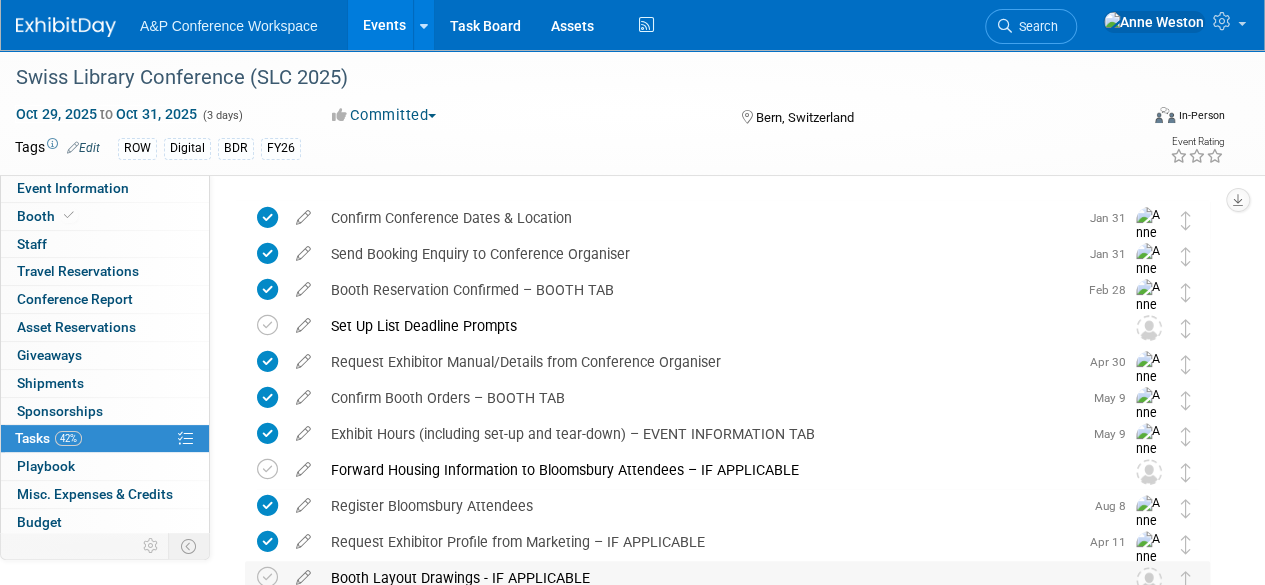 scroll, scrollTop: 100, scrollLeft: 0, axis: vertical 